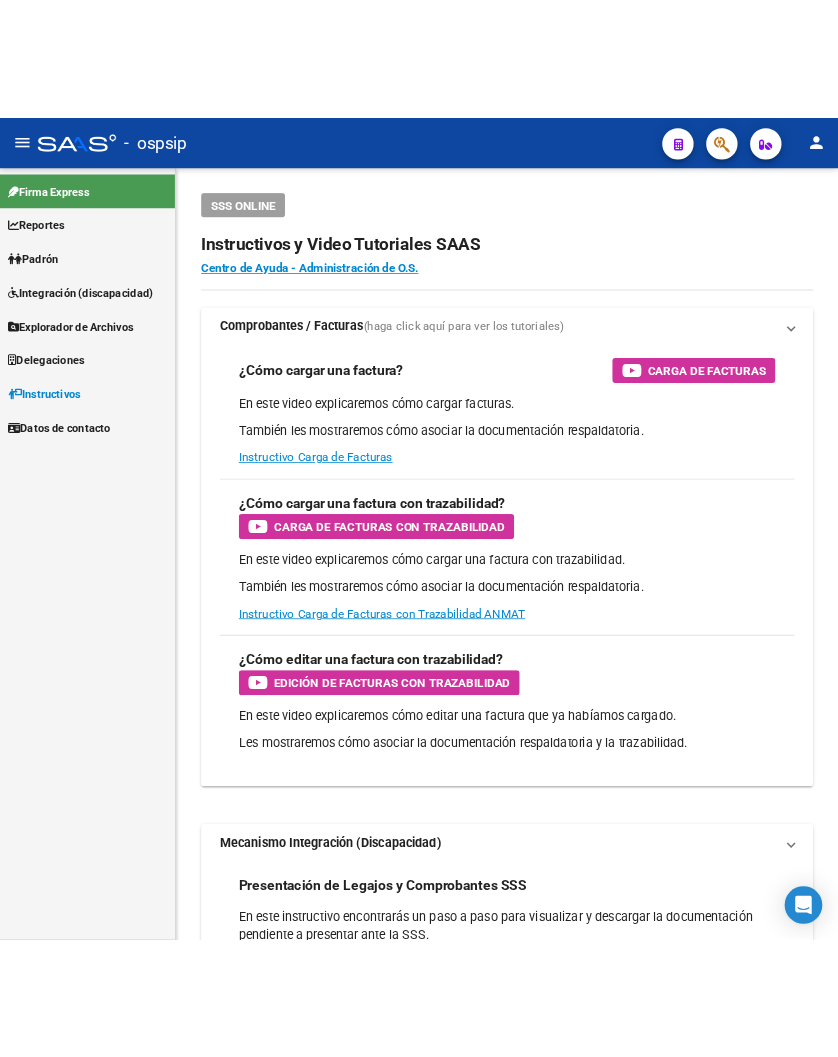 scroll, scrollTop: 0, scrollLeft: 0, axis: both 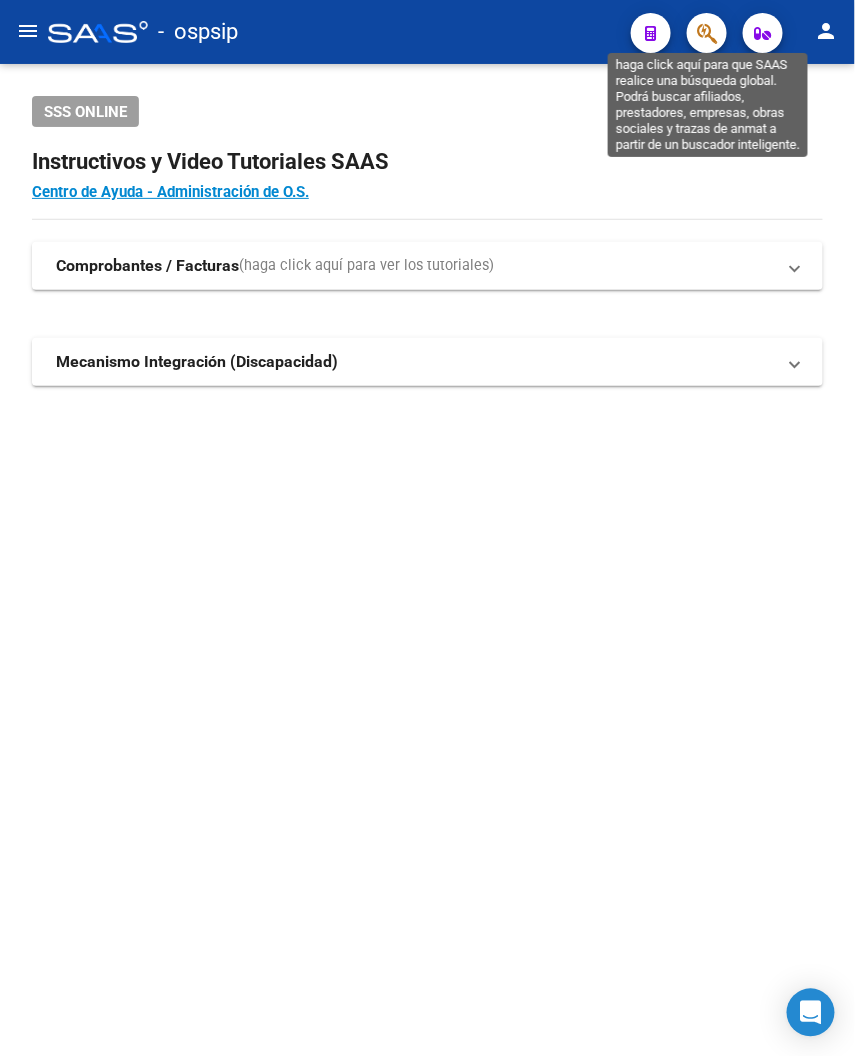 click 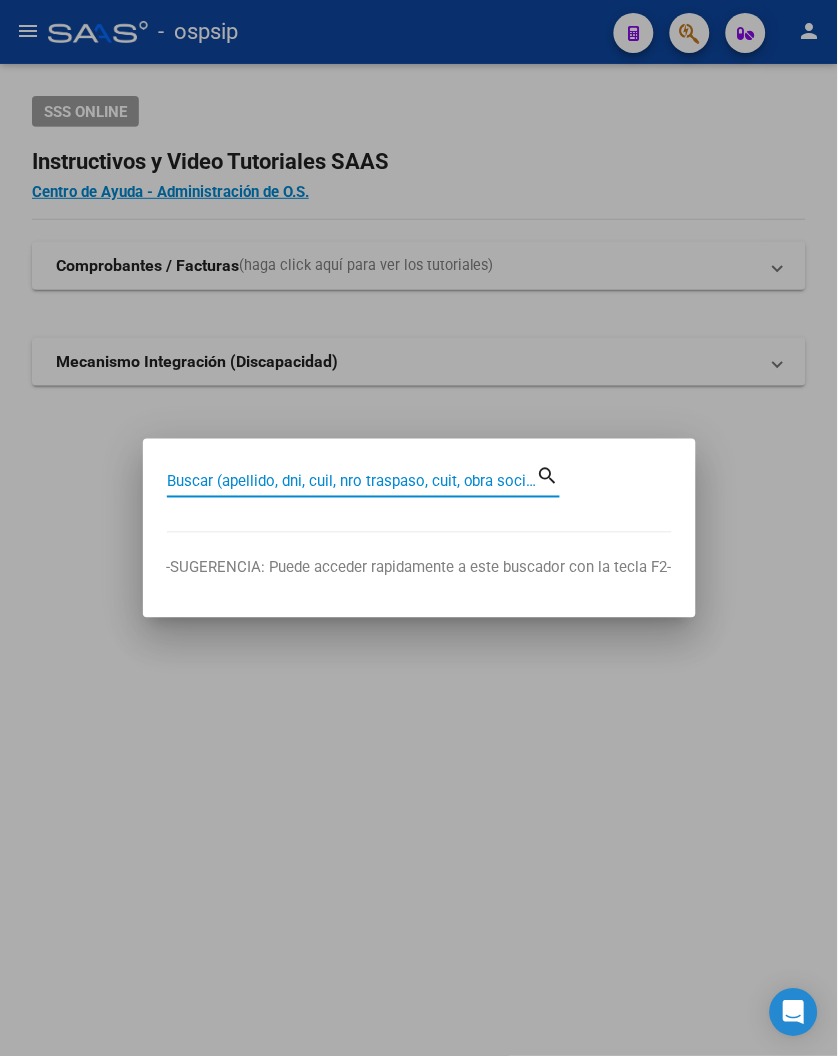 click on "Buscar (apellido, dni, cuil, nro traspaso, cuit, obra social)" at bounding box center (352, 482) 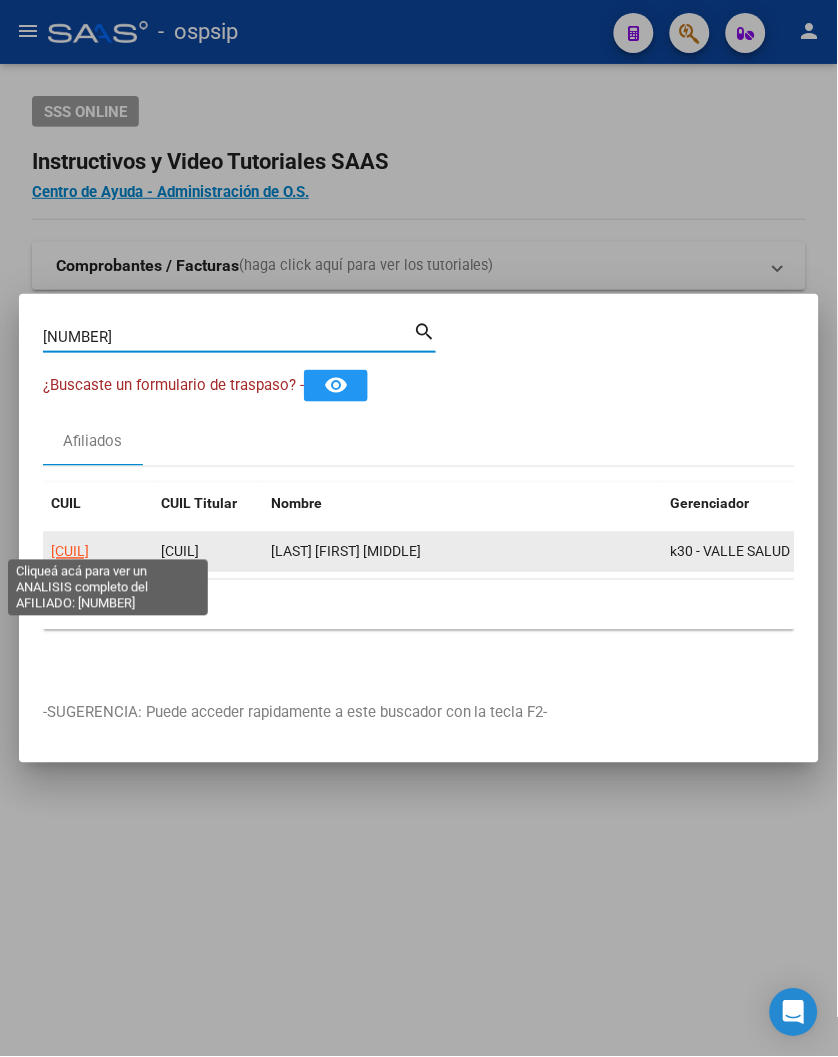 click on "[CUIL]" 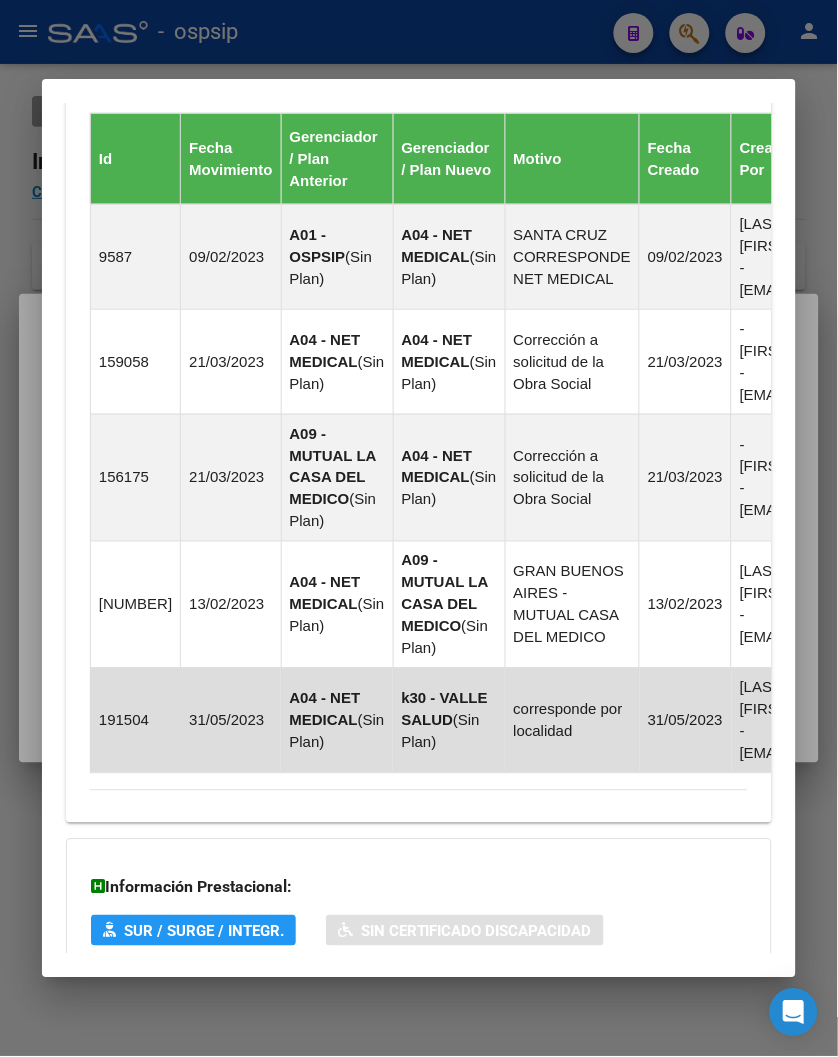 scroll, scrollTop: 1640, scrollLeft: 0, axis: vertical 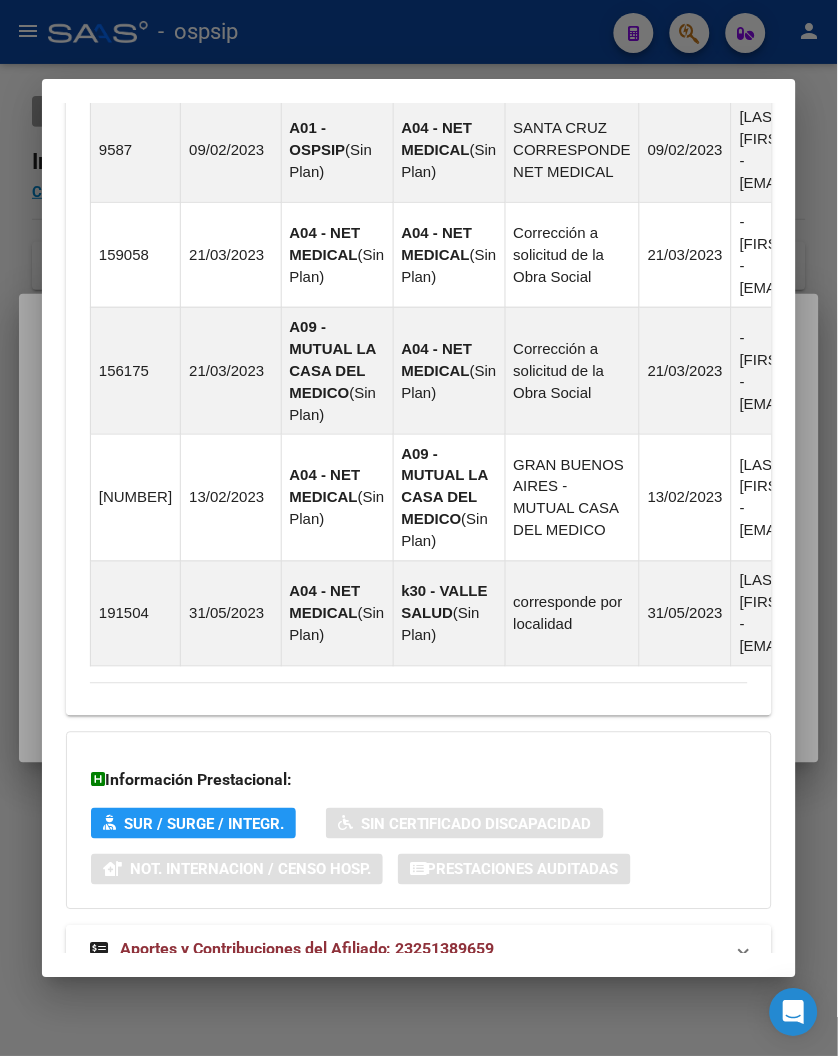 click on "Aportes y Contribuciones del Afiliado: 23251389659" at bounding box center (307, 949) 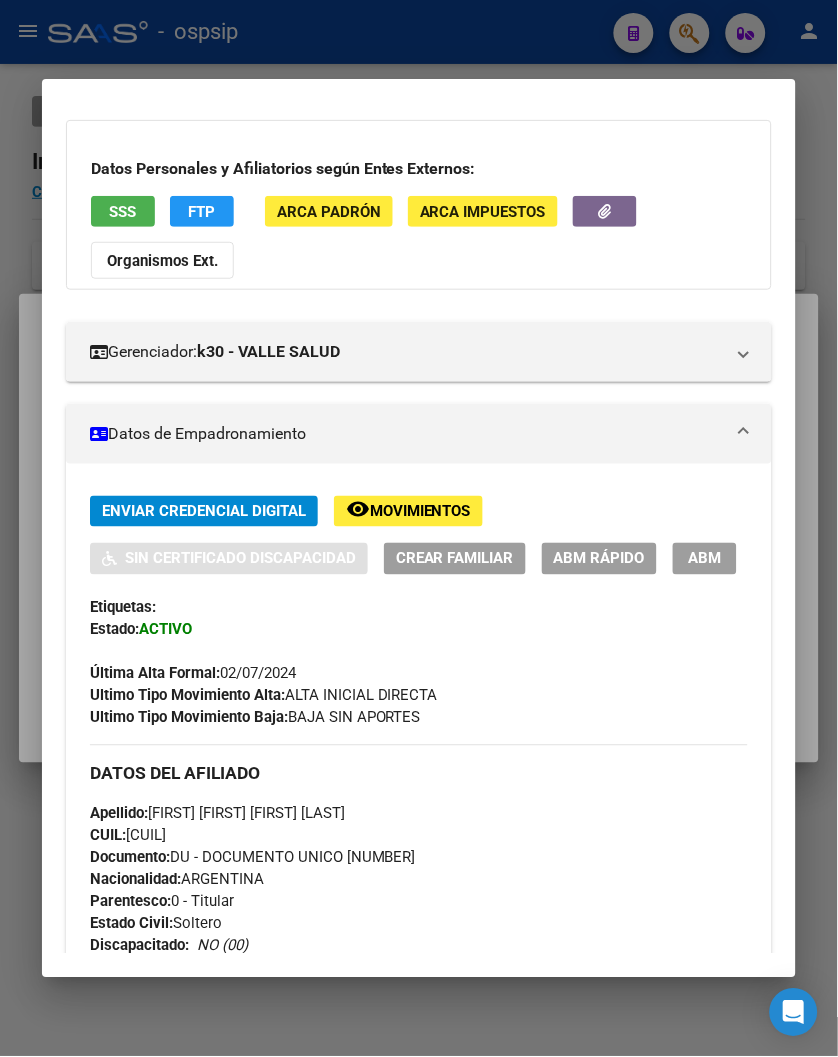 scroll, scrollTop: 0, scrollLeft: 0, axis: both 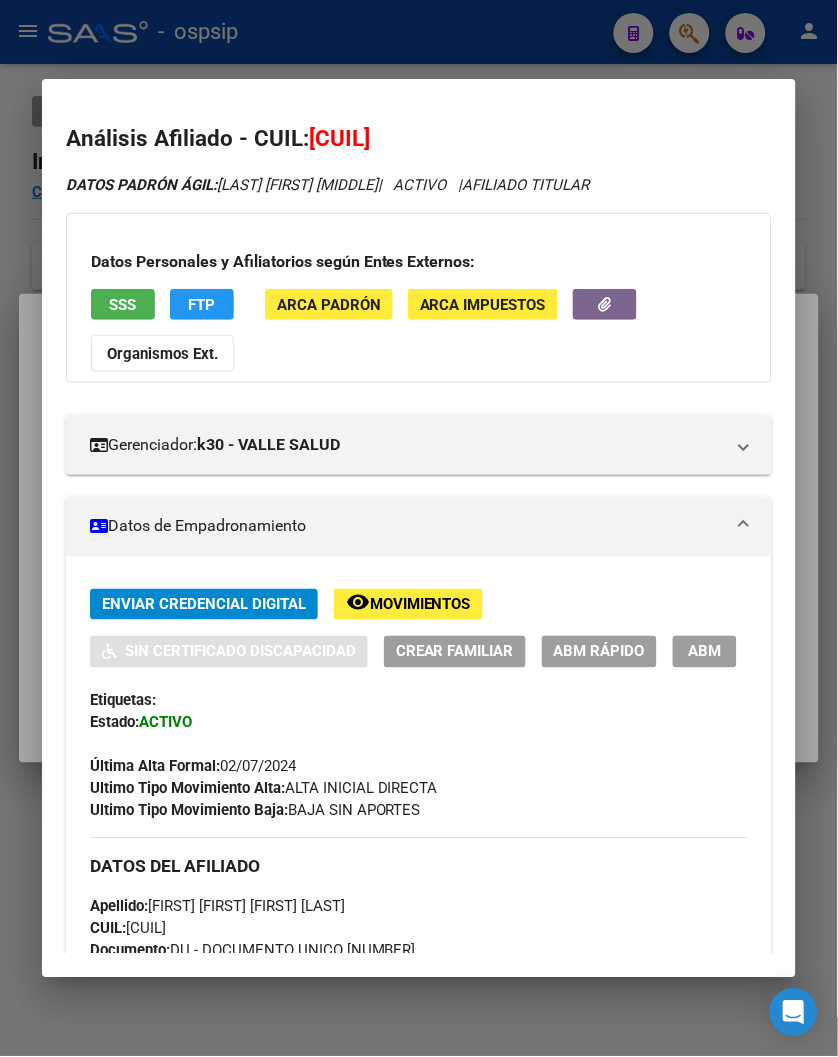 click at bounding box center [419, 528] 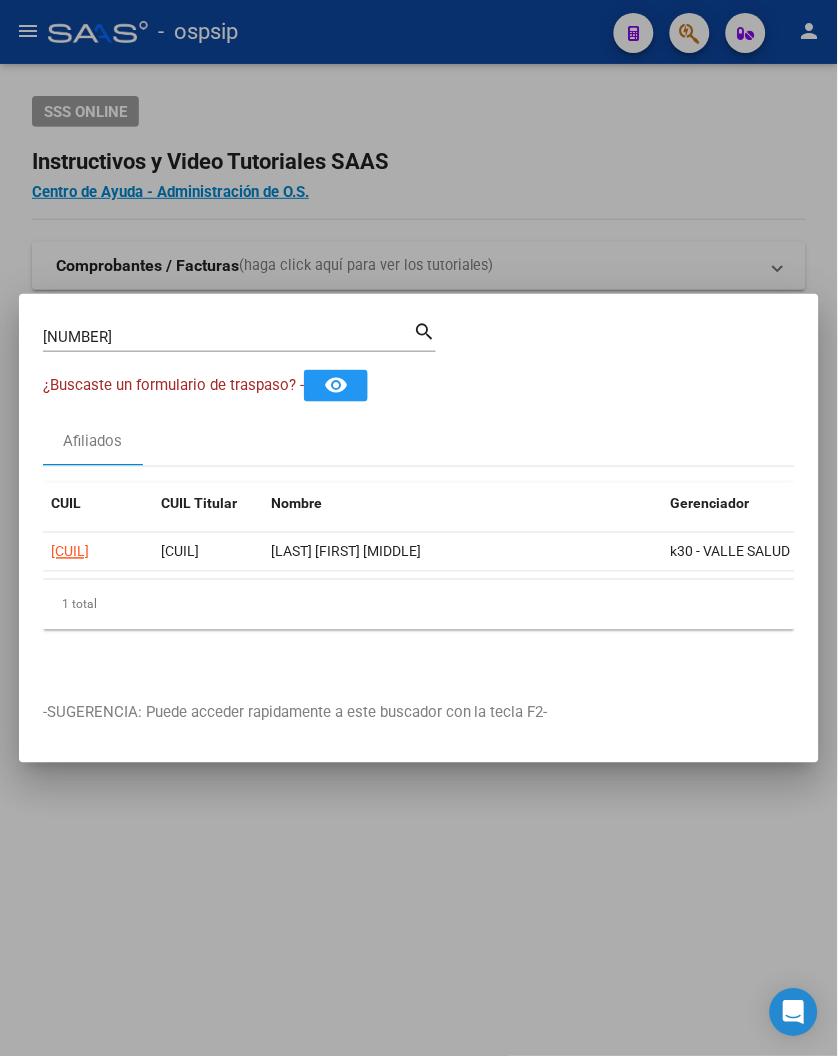 click on "[NUMBER]" at bounding box center (228, 337) 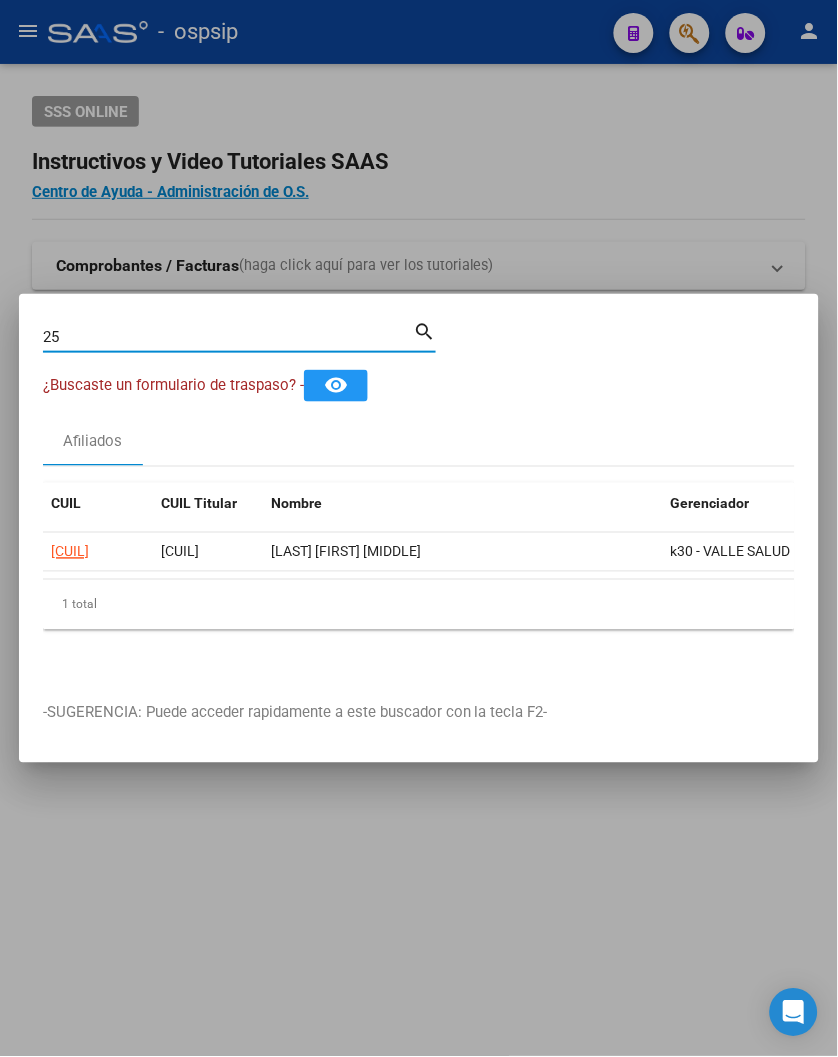 type on "2" 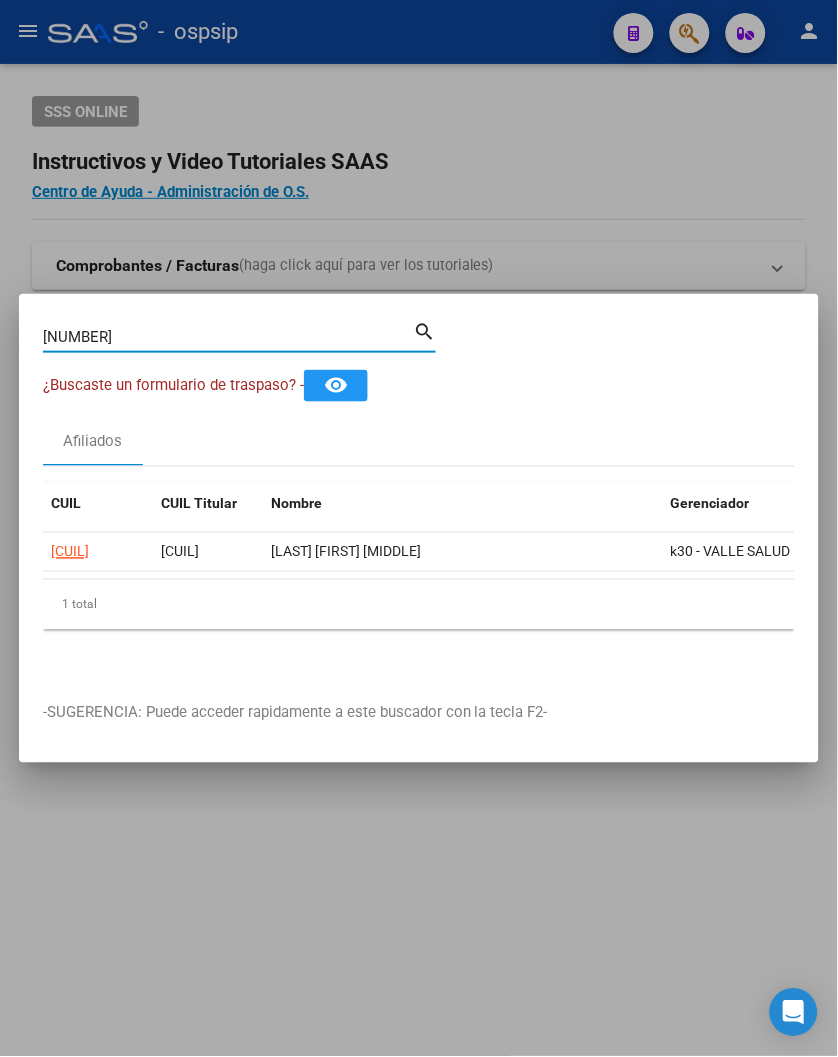 type on "[NUMBER]" 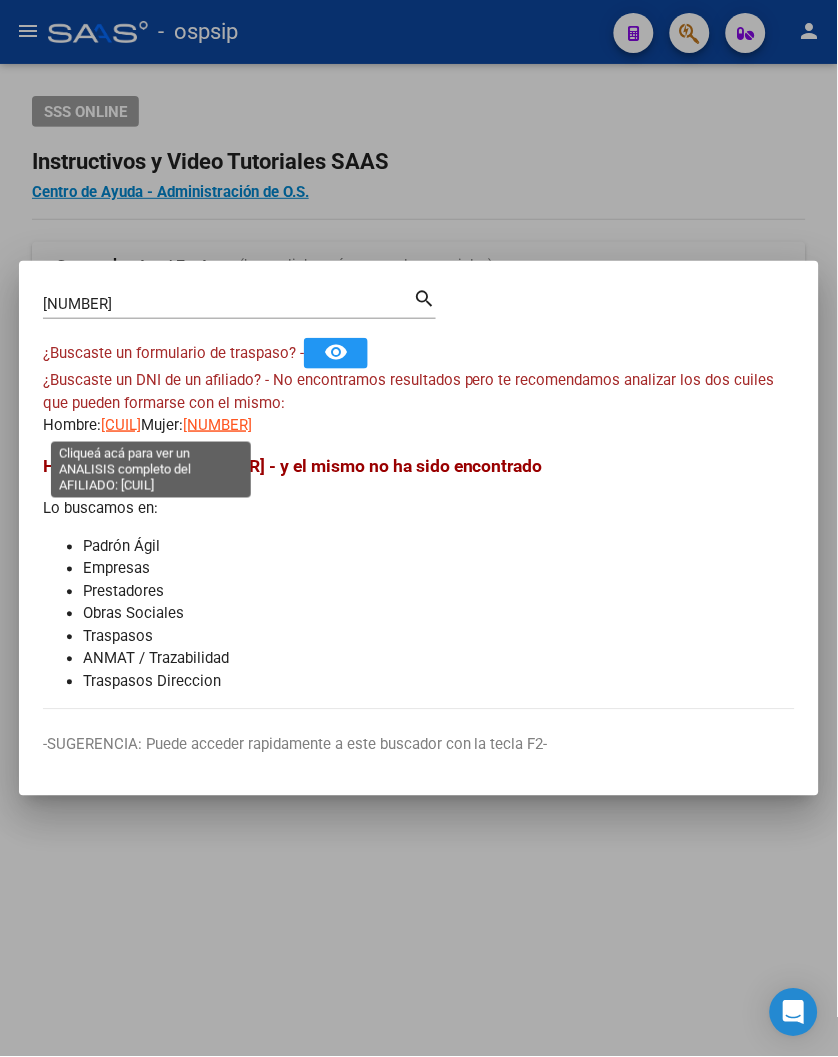 click on "[CUIL]" at bounding box center (121, 425) 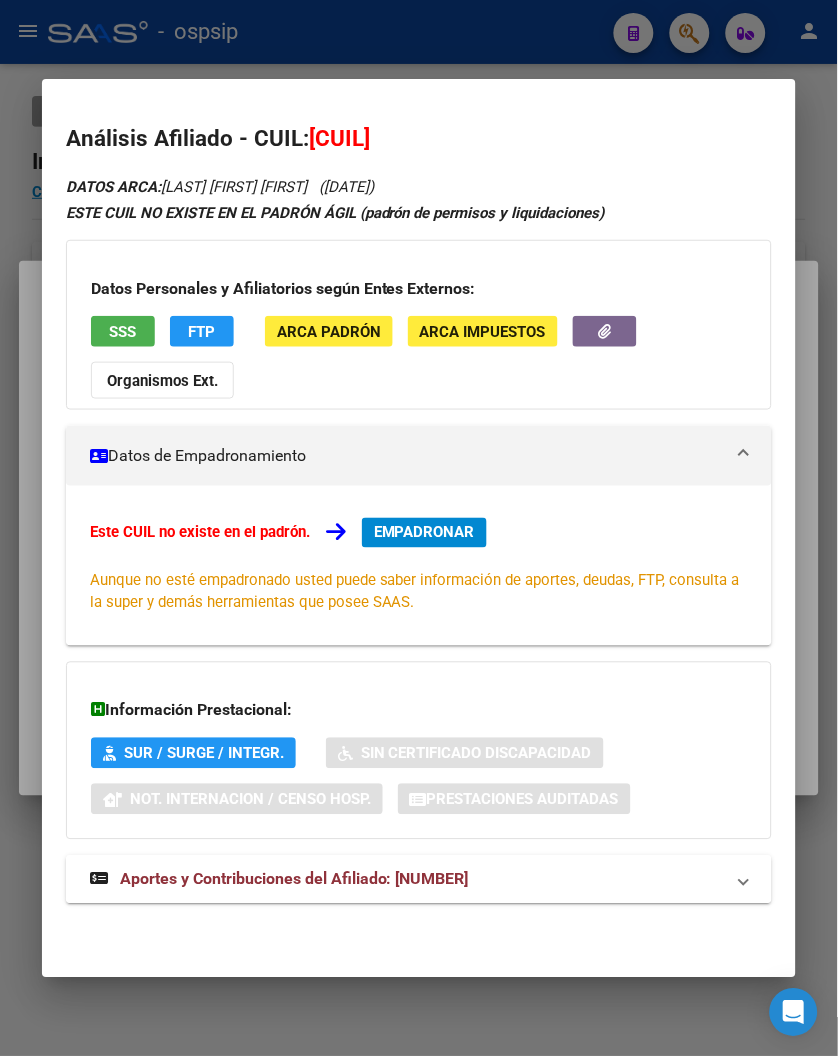 click on "Aportes y Contribuciones del Afiliado: [NUMBER]" at bounding box center (294, 879) 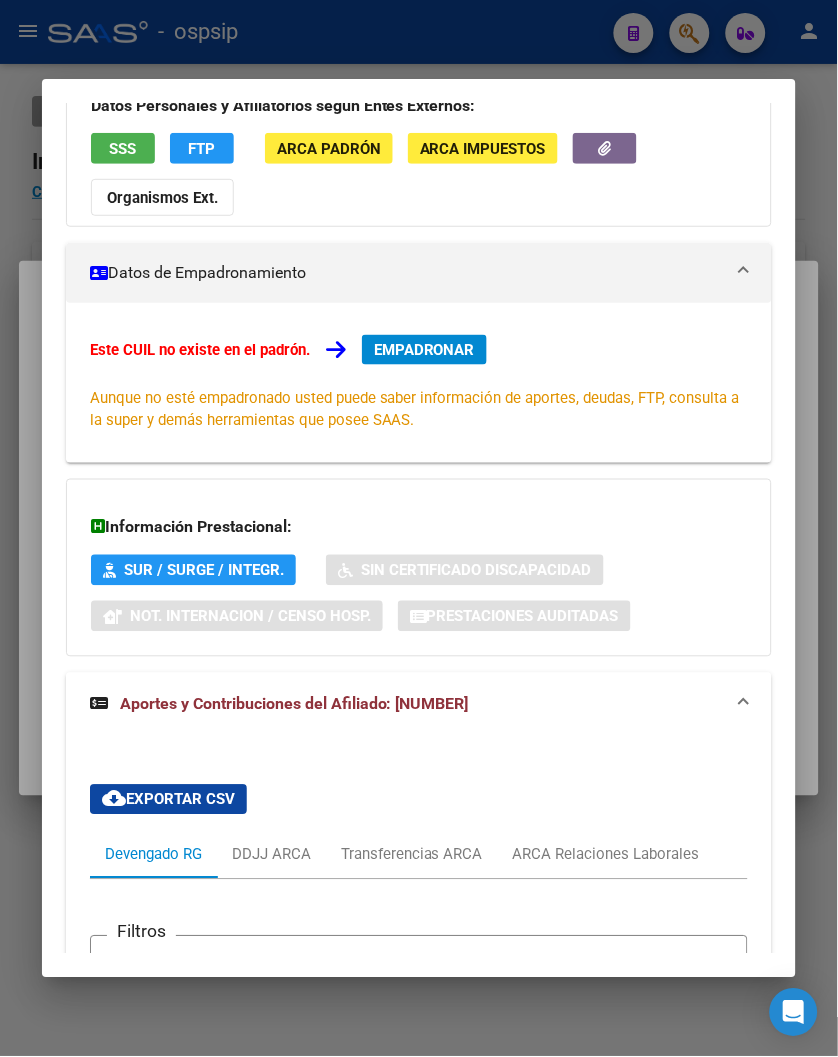 scroll, scrollTop: 0, scrollLeft: 0, axis: both 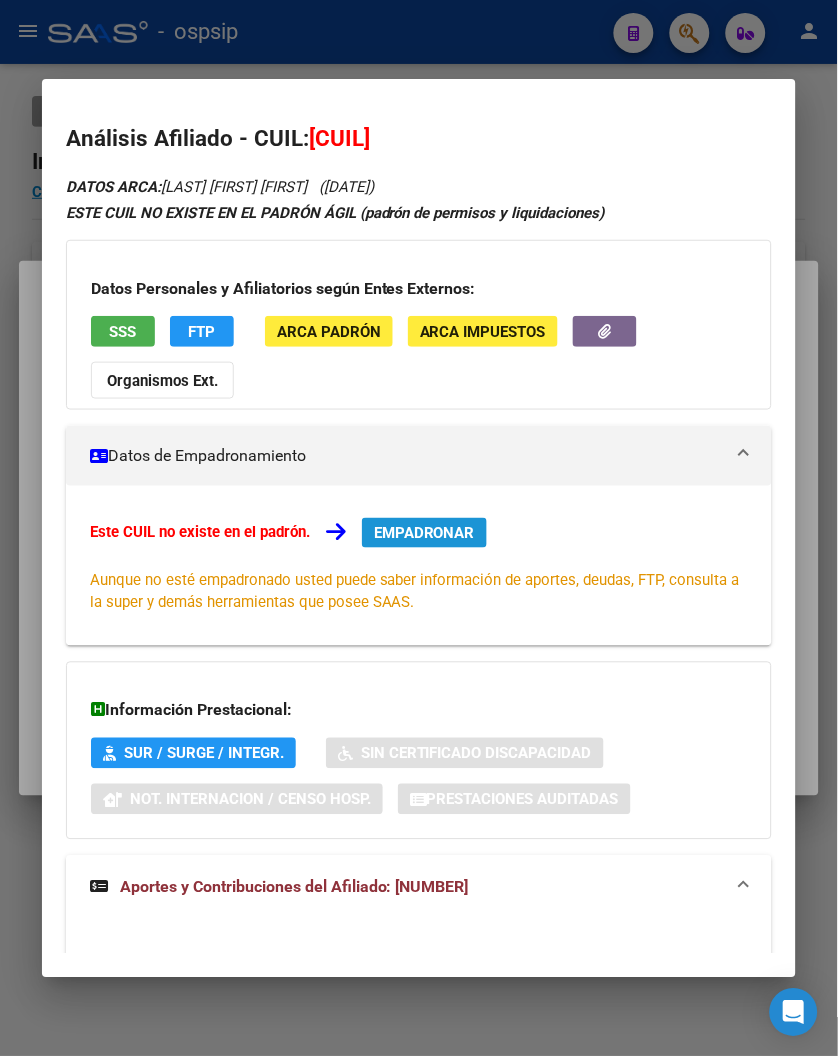 click on "EMPADRONAR" at bounding box center [424, 533] 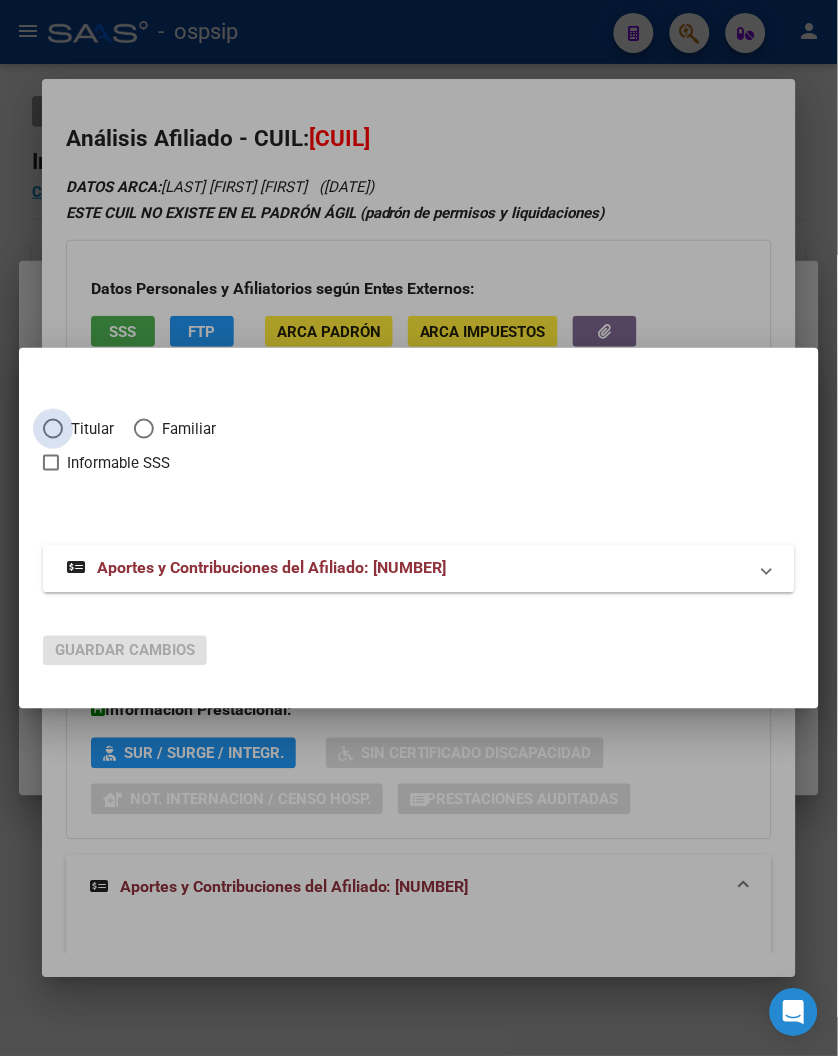 click at bounding box center (53, 429) 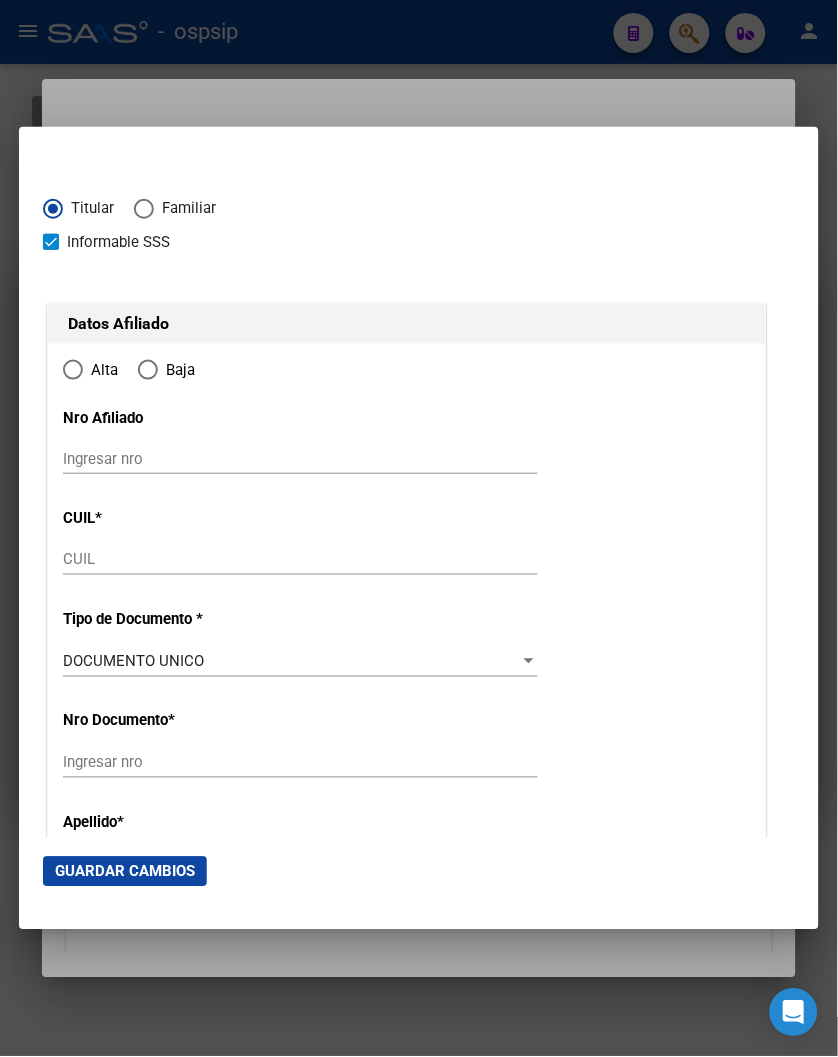 type on "[CUIL]" 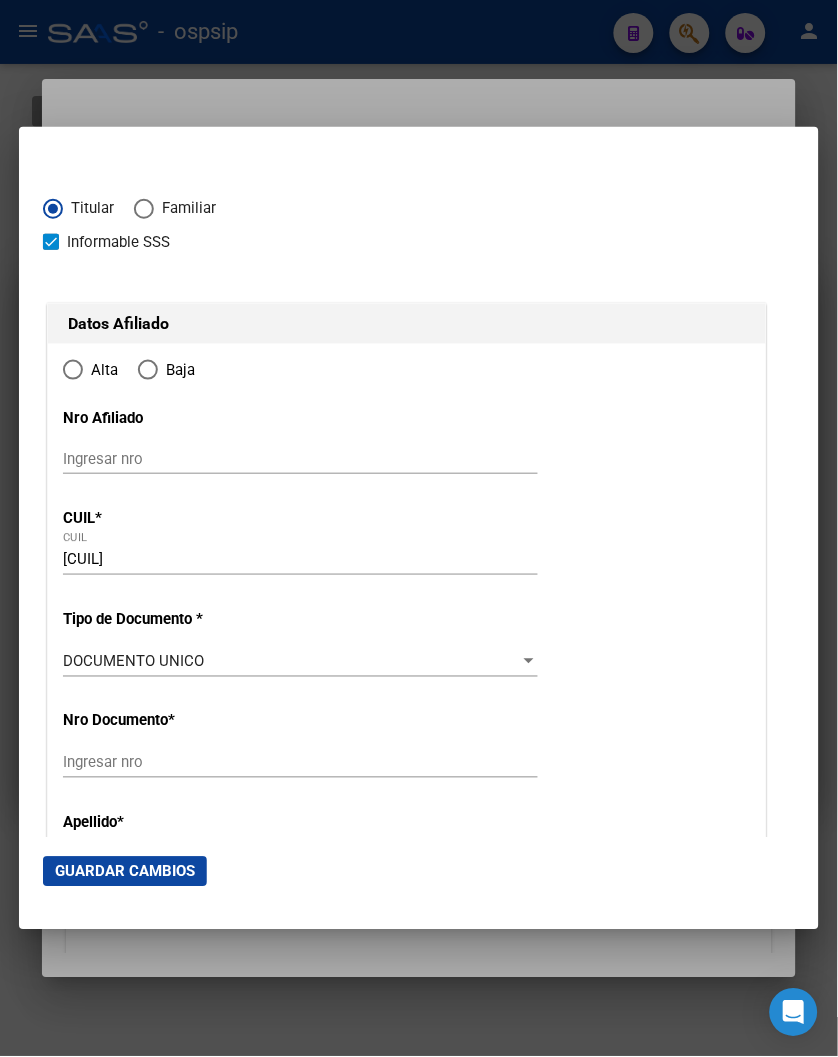 type on "[NUMBER]" 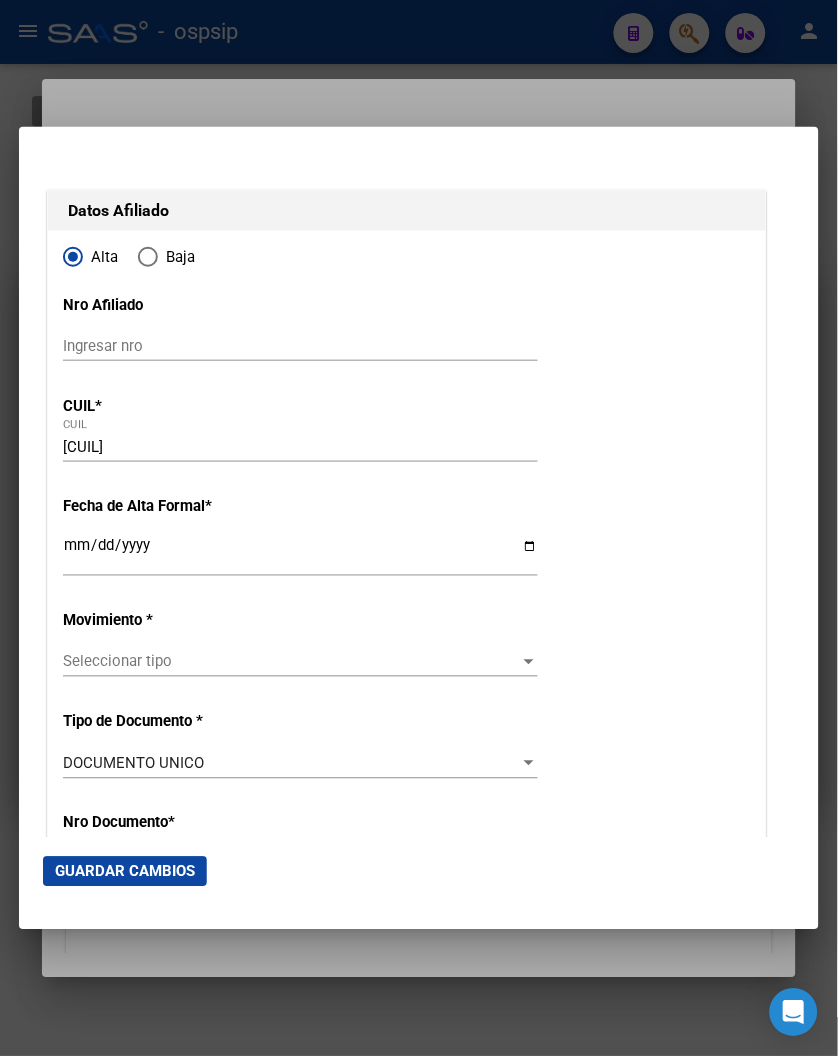 scroll, scrollTop: 222, scrollLeft: 0, axis: vertical 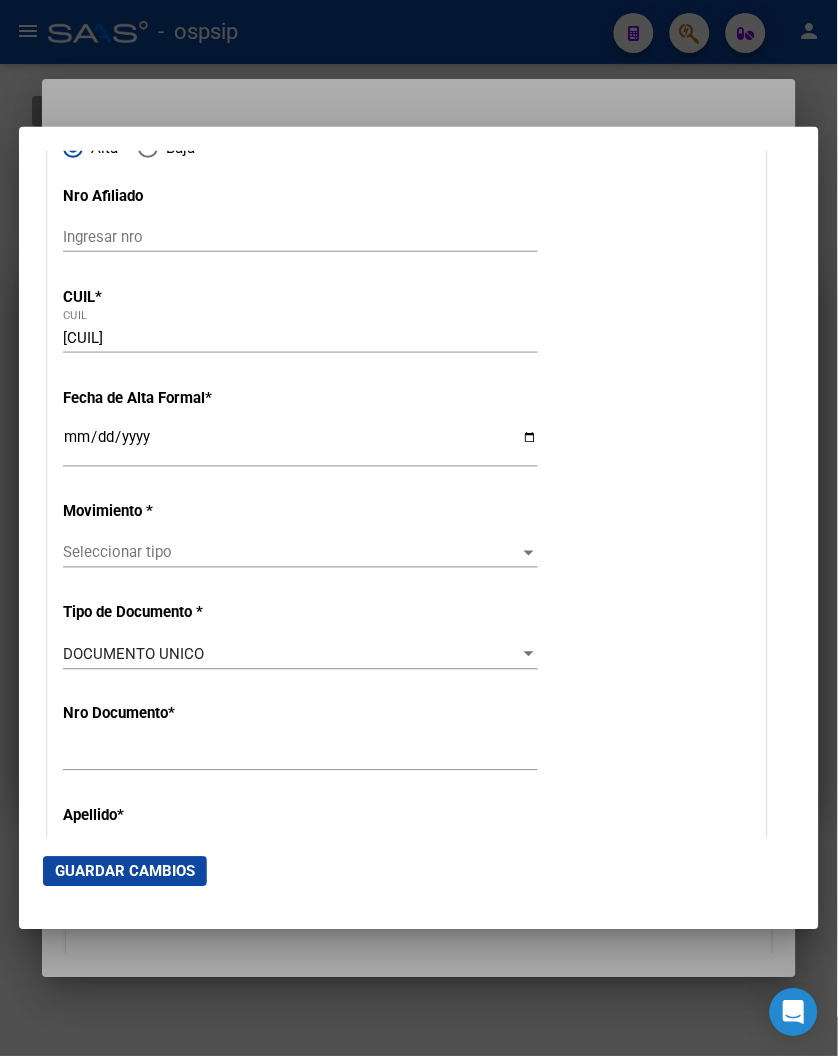 click on "Ingresar fecha" at bounding box center [300, 445] 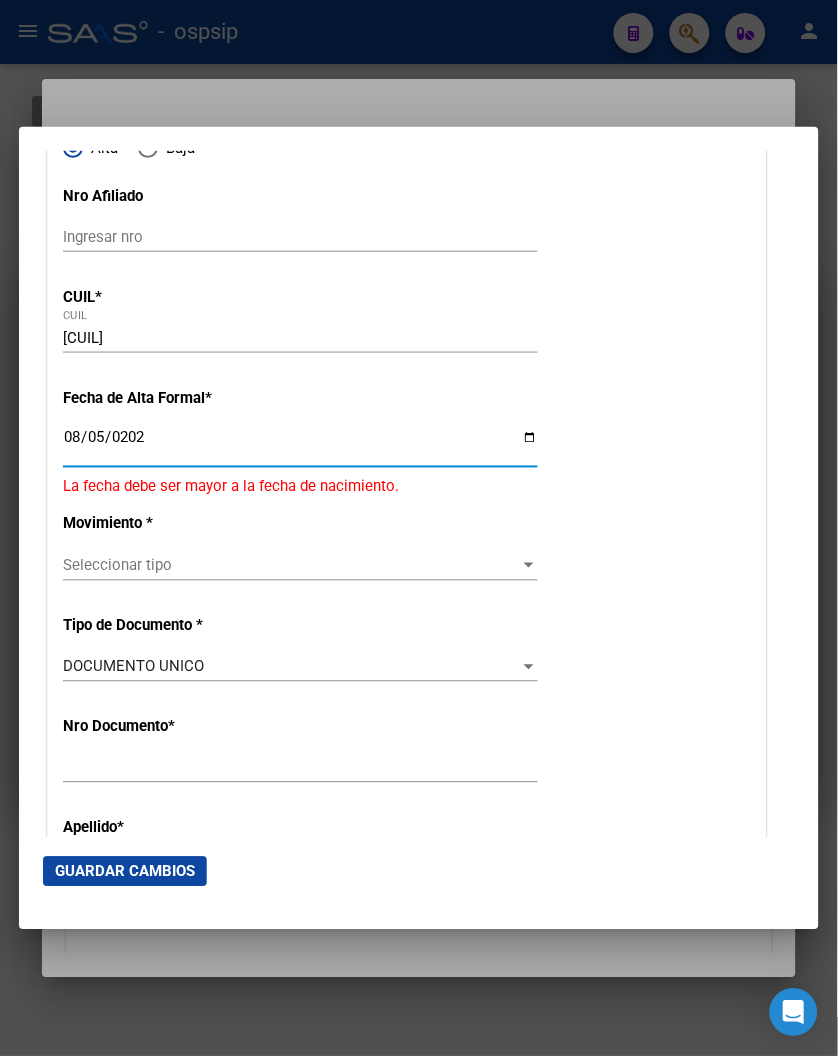 type on "2025-08-05" 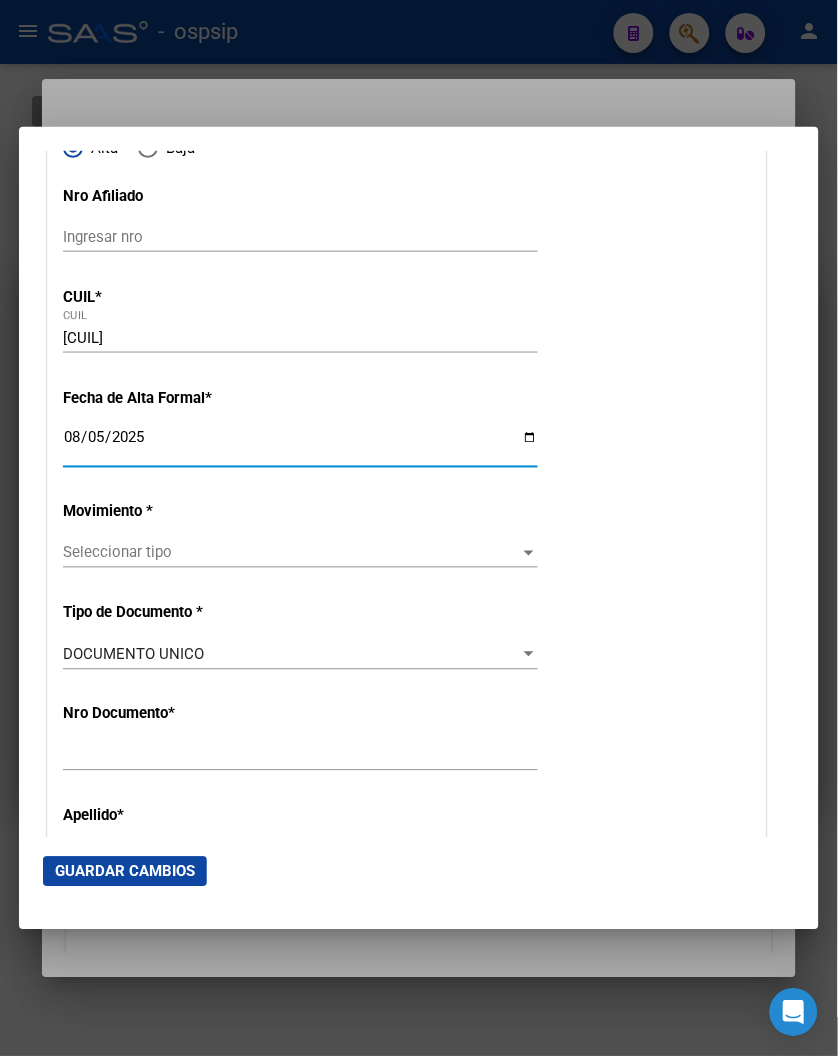 click on "Alta   Baja Nro Afiliado    Ingresar nro  CUIL  *   [SSN] CUIL  ARCA Padrón Fecha de Alta Formal  *   [DATE] Ingresar fecha   Movimiento * Seleccionar tipo Seleccionar tipo  Tipo de Documento * DOCUMENTO UNICO Seleccionar tipo Nro Documento  *   [NUMBER] Ingresar nro  Apellido  *   [LAST] Ingresar apellido  Nombre  *   [FIRST] [FIRST] Ingresar nombre  Fecha de nacimiento  *   [DATE] Ingresar fecha   Parentesco * Titular Seleccionar parentesco  Estado Civil * Seleccionar tipo Seleccionar tipo  Sexo * Masculino Seleccionar sexo  Nacionalidad * ARGENTINA Seleccionar tipo  Discapacitado * No discapacitado Seleccionar tipo Vencimiento Certificado Estudio    Ingresar fecha   Tipo domicilio * Domicilio Completo Seleccionar tipo domicilio  Provincia * [STATE] Seleccionar provincia Localidad  *   [CITY] Ingresar el nombre  Codigo Postal  *   [POSTAL_CODE] Ingresar el codigo  Calle  *   [STREET] Ingresar calle  Numero  *   [NUMBER] Ingresar nro  Piso    Ingresar piso  Departamento    Ingresar depto" at bounding box center [407, 1550] 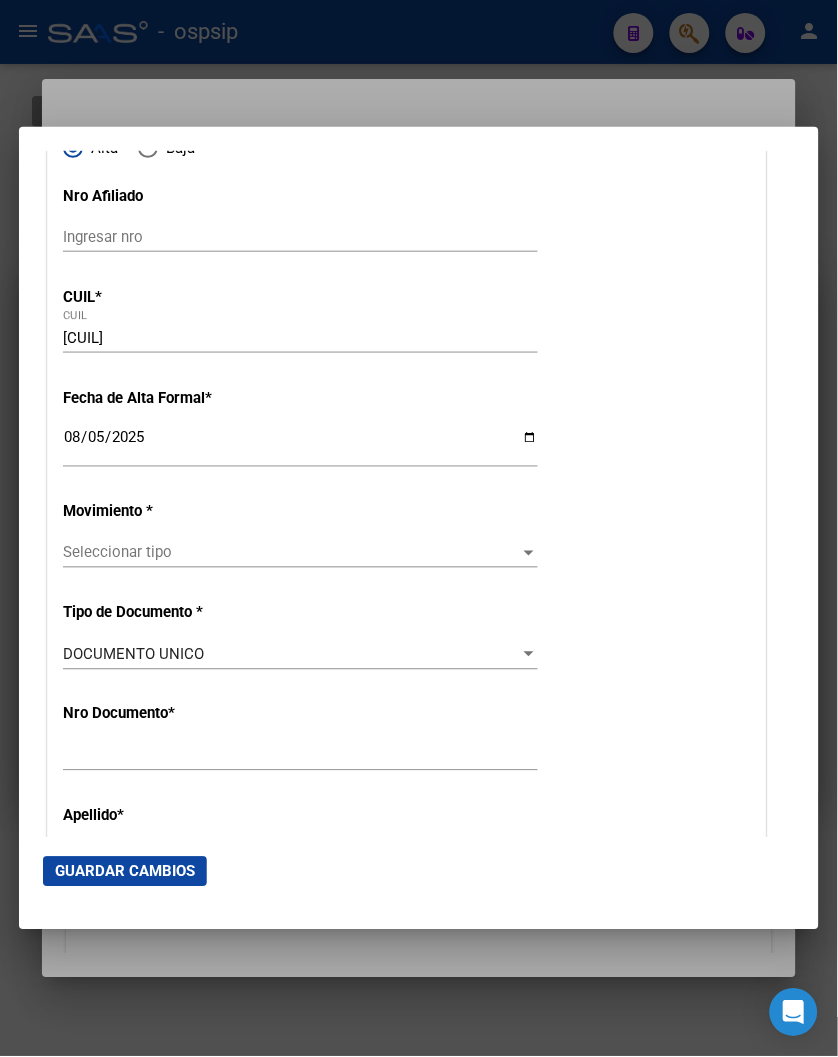 click on "Seleccionar tipo Seleccionar tipo" 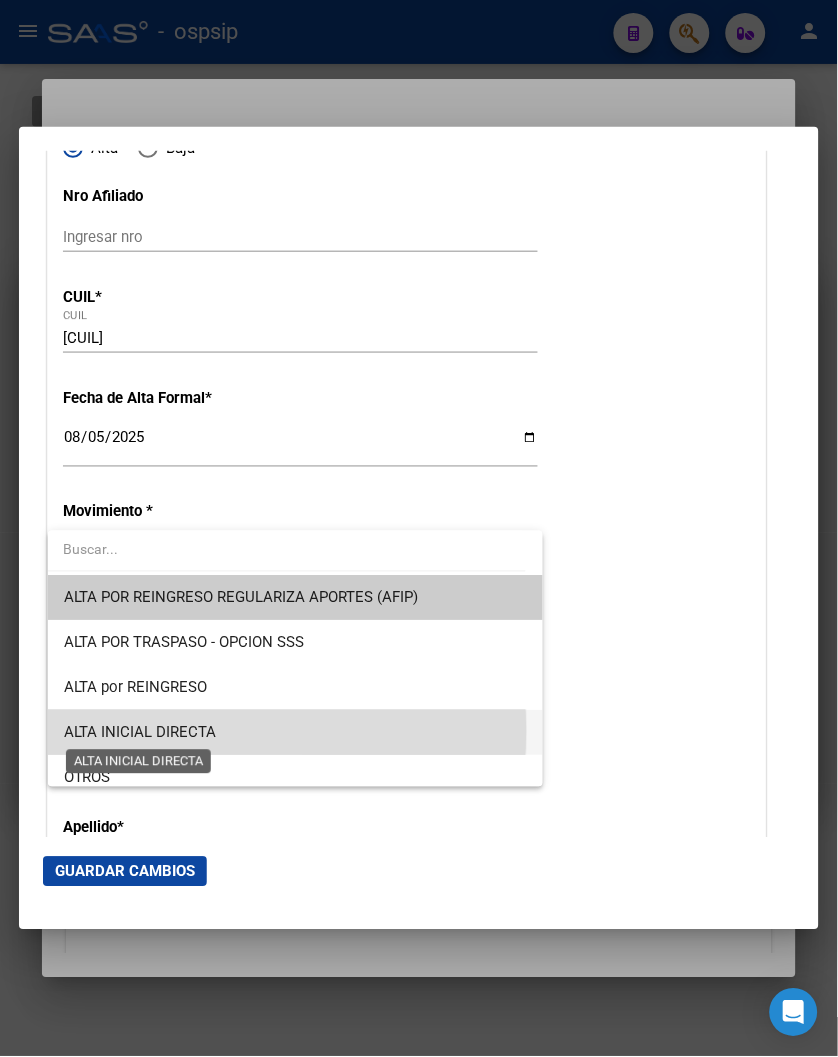 click on "ALTA INICIAL DIRECTA" at bounding box center (140, 733) 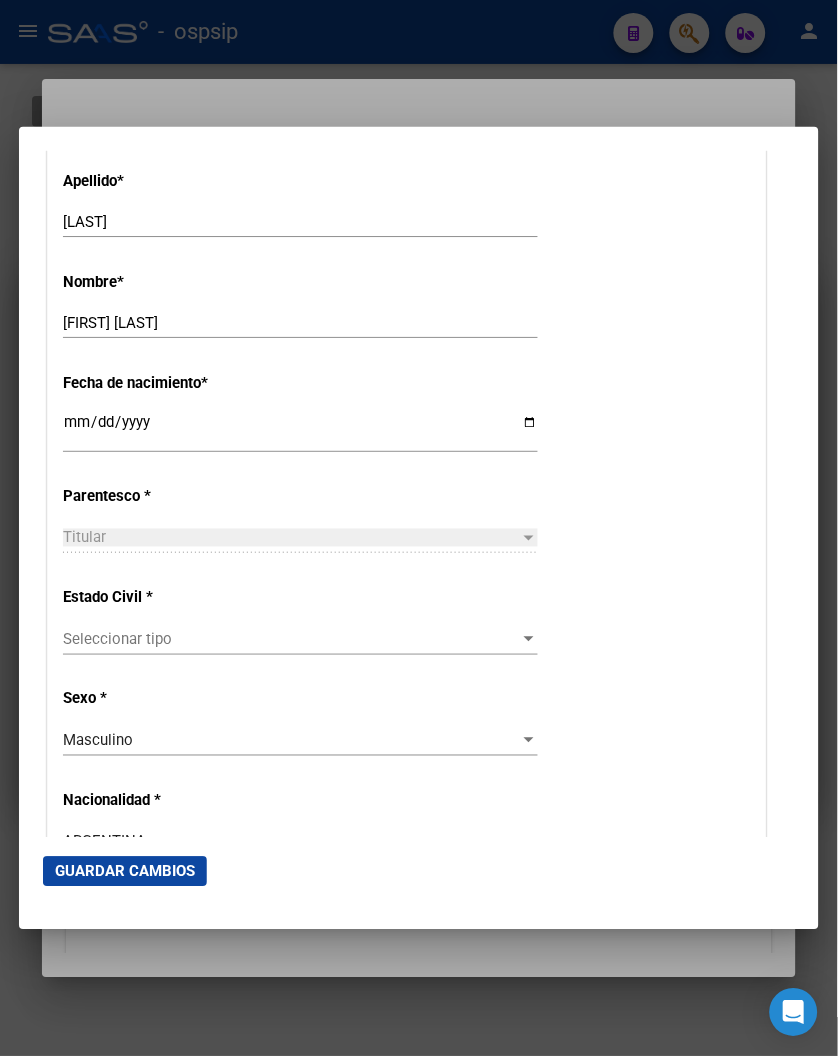 scroll, scrollTop: 888, scrollLeft: 0, axis: vertical 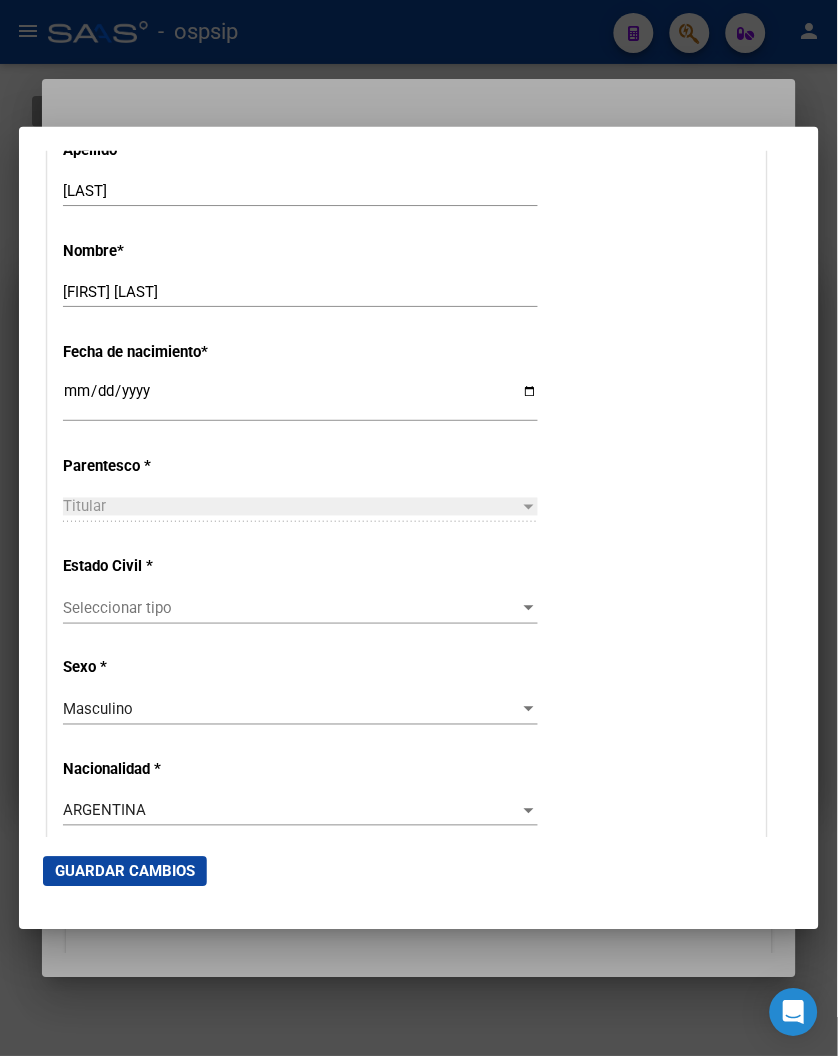 click on "Seleccionar tipo Seleccionar tipo" at bounding box center [300, 609] 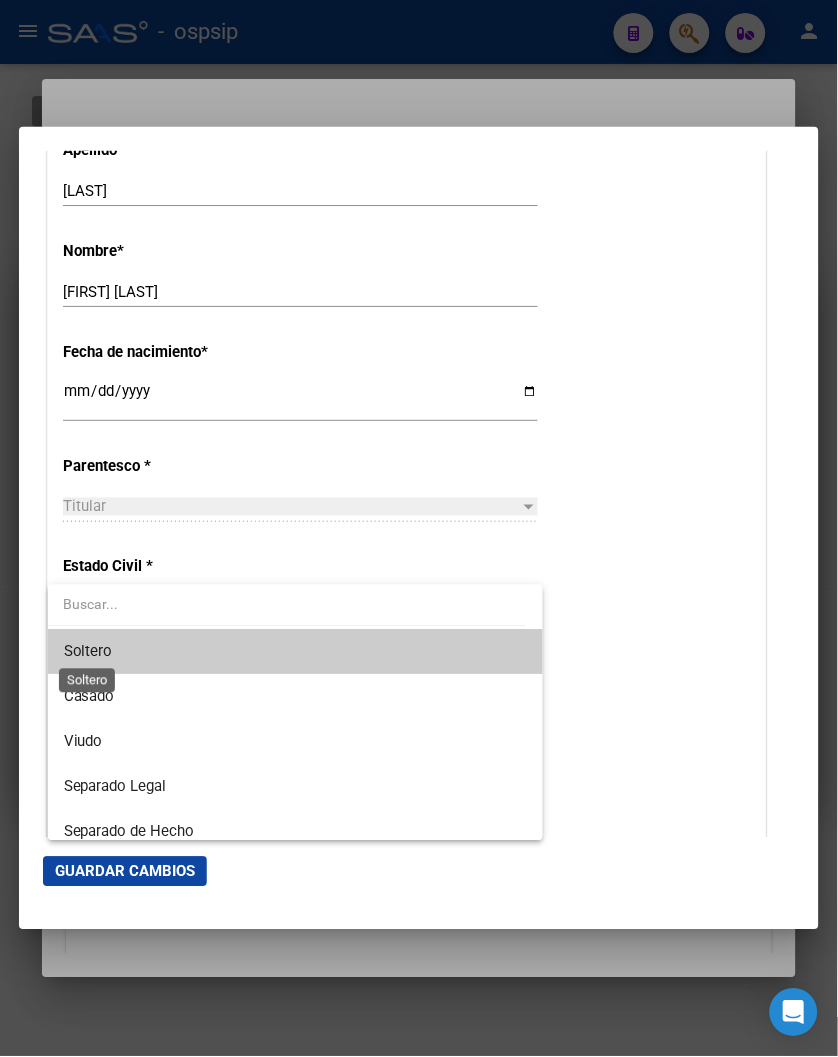 click on "Soltero" at bounding box center (88, 652) 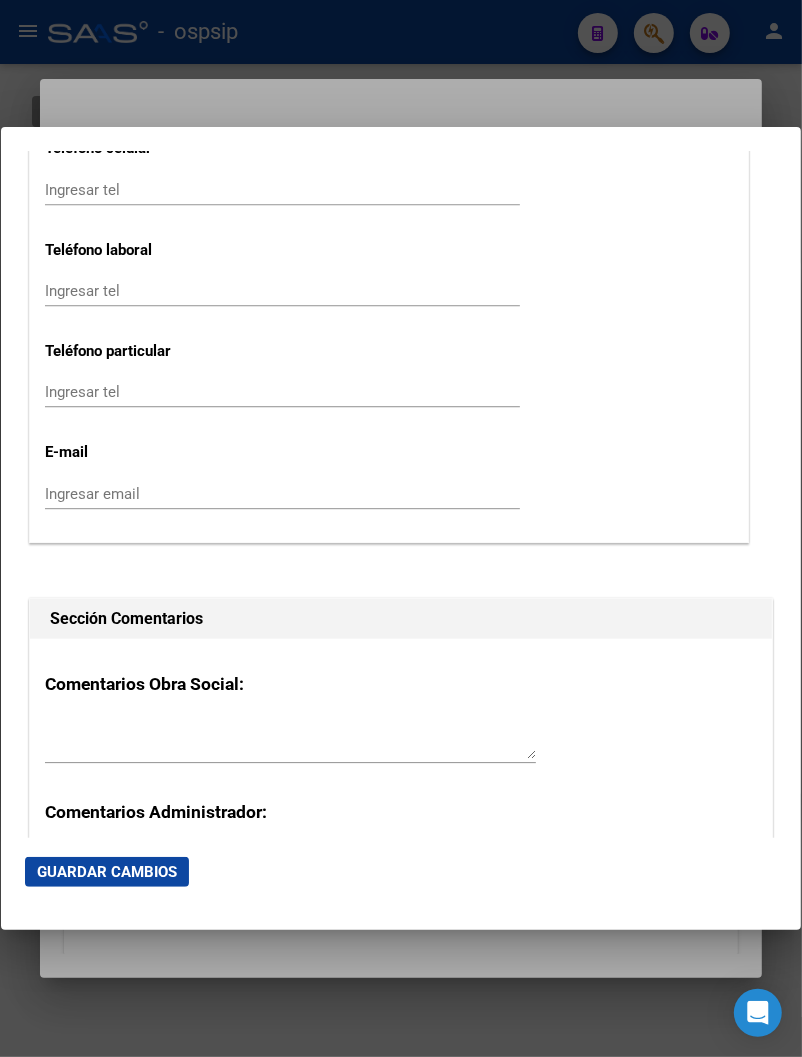 scroll, scrollTop: 2555, scrollLeft: 0, axis: vertical 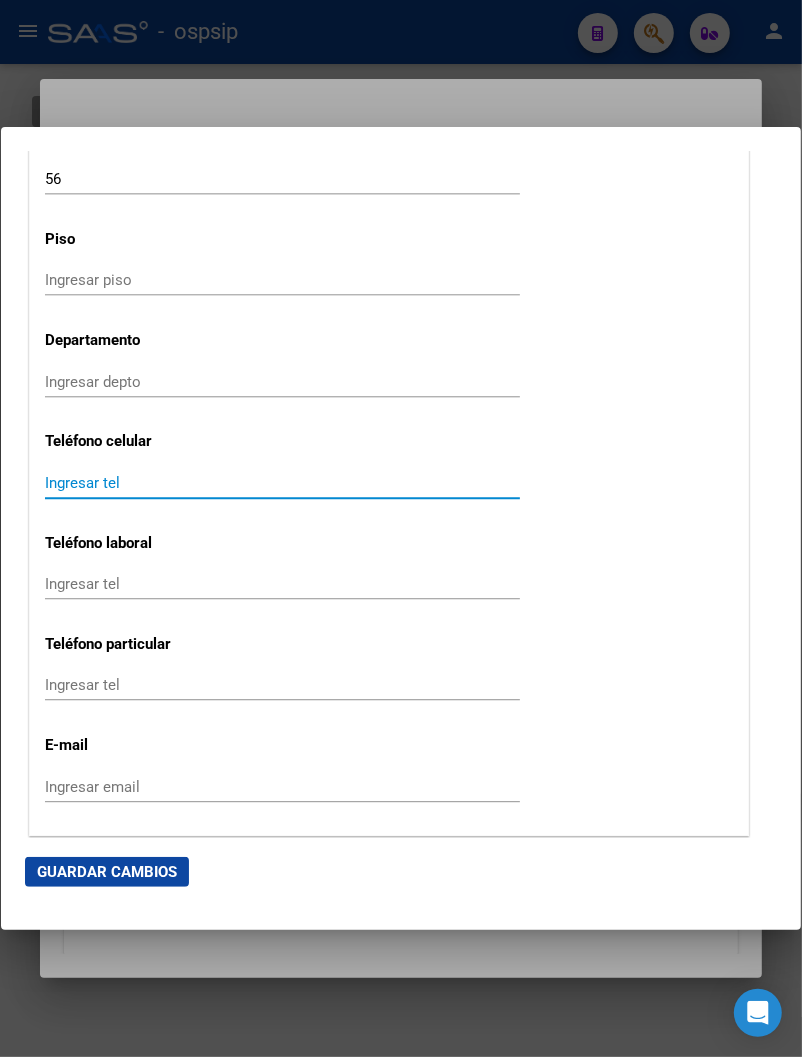 paste on "[NUMBER]" 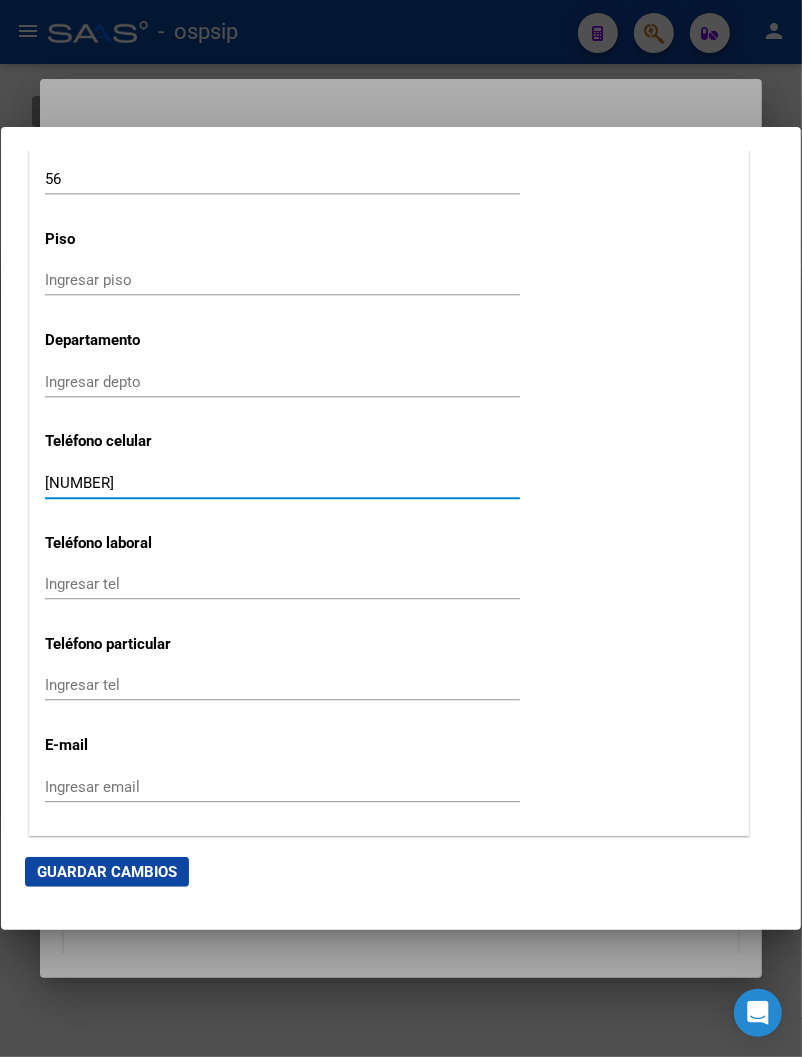 type on "[NUMBER]" 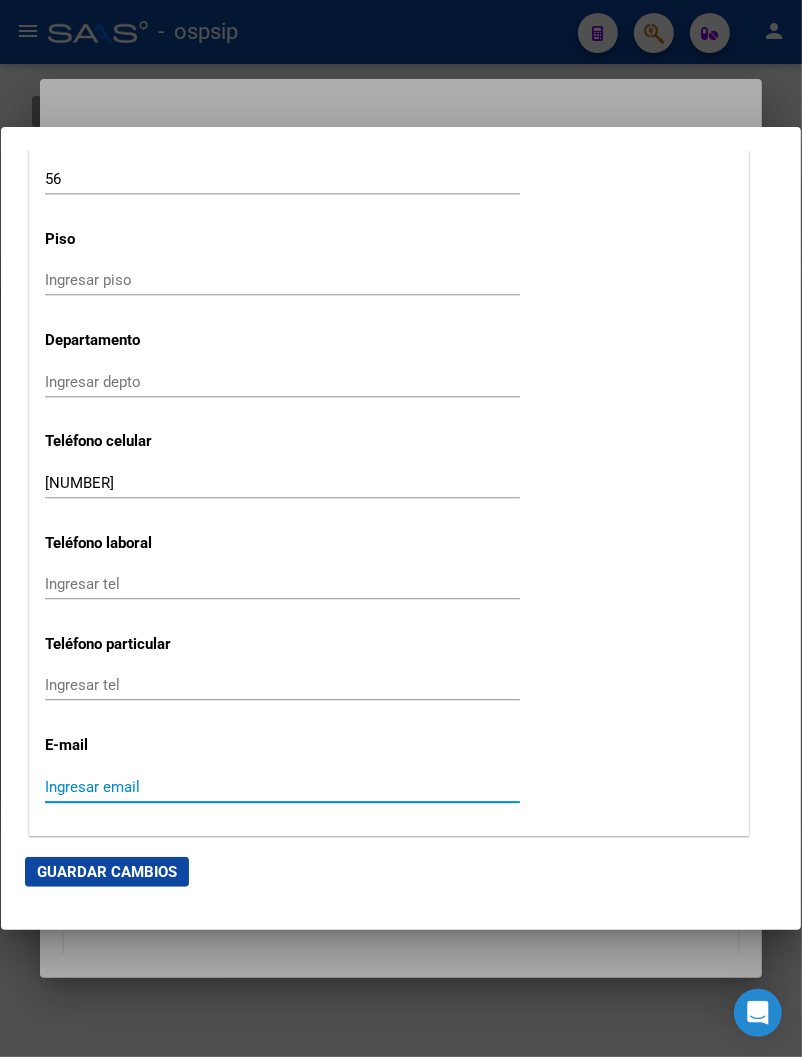 paste on "[NUMBER]" 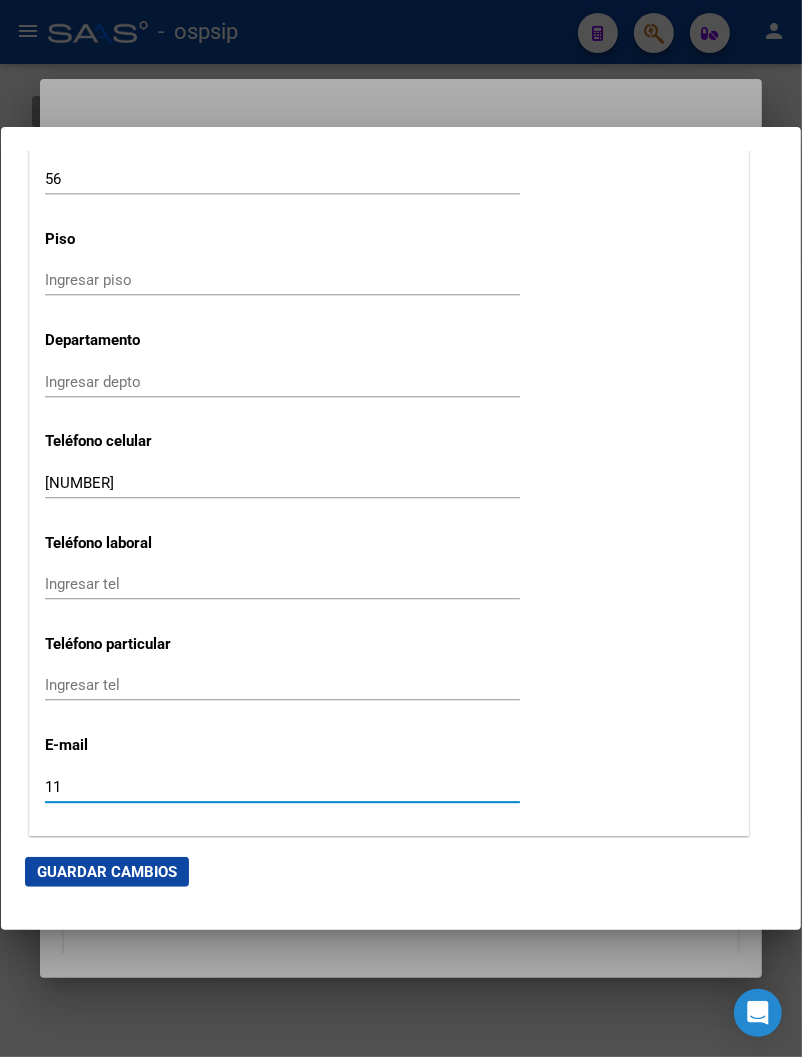 type on "1" 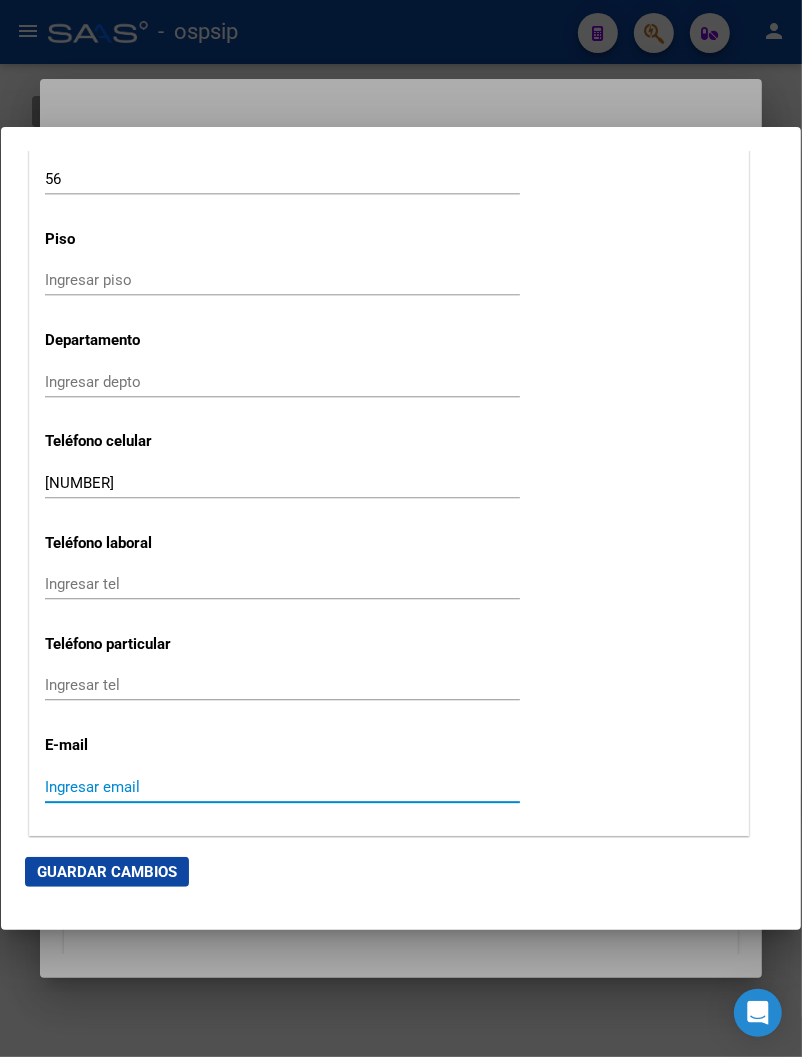 paste on "[NUMBER]" 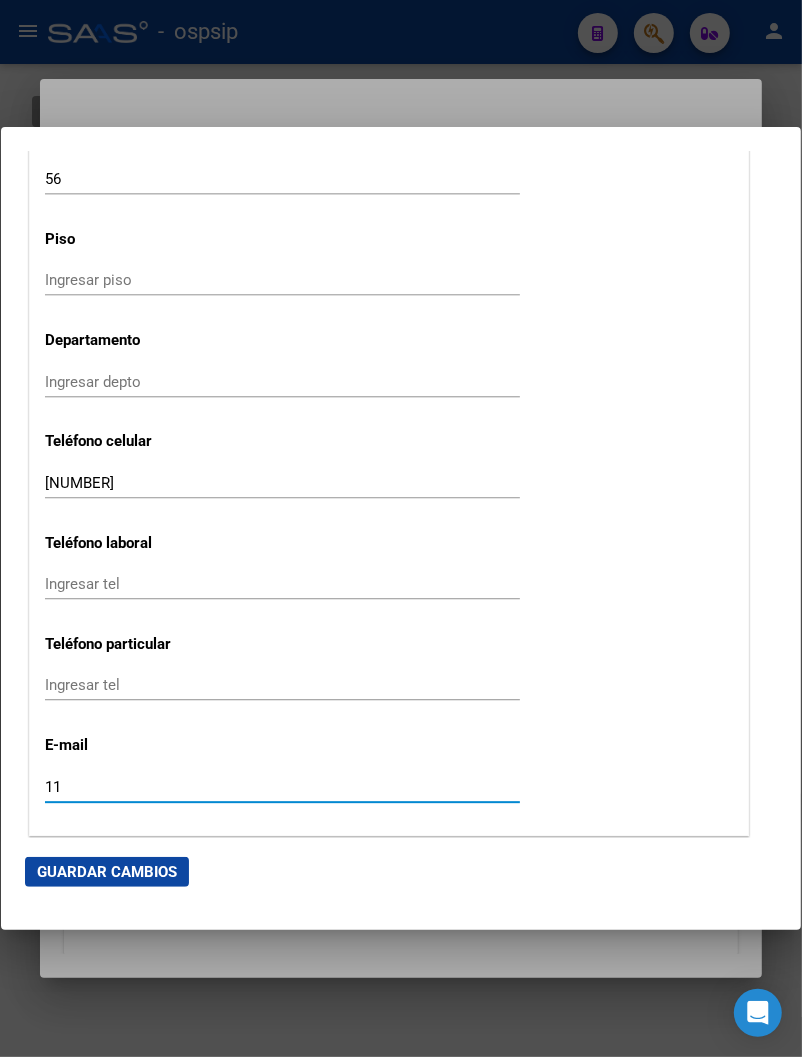 type on "1" 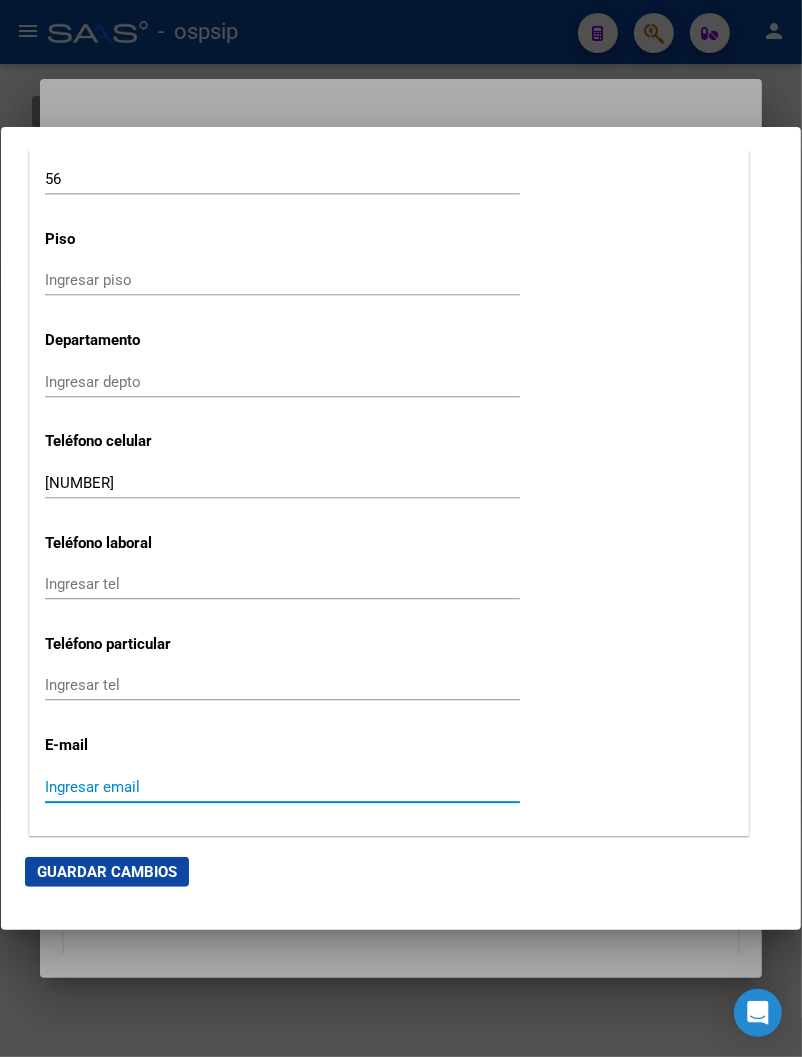 paste on "[EMAIL]" 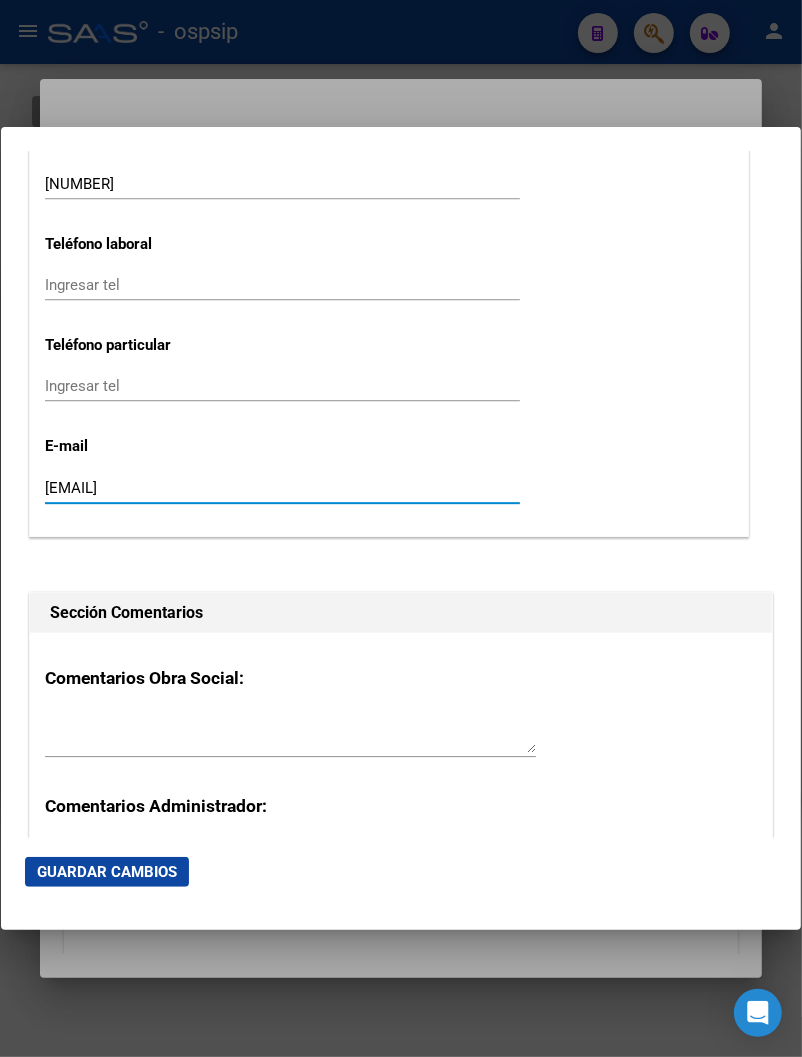 scroll, scrollTop: 2666, scrollLeft: 0, axis: vertical 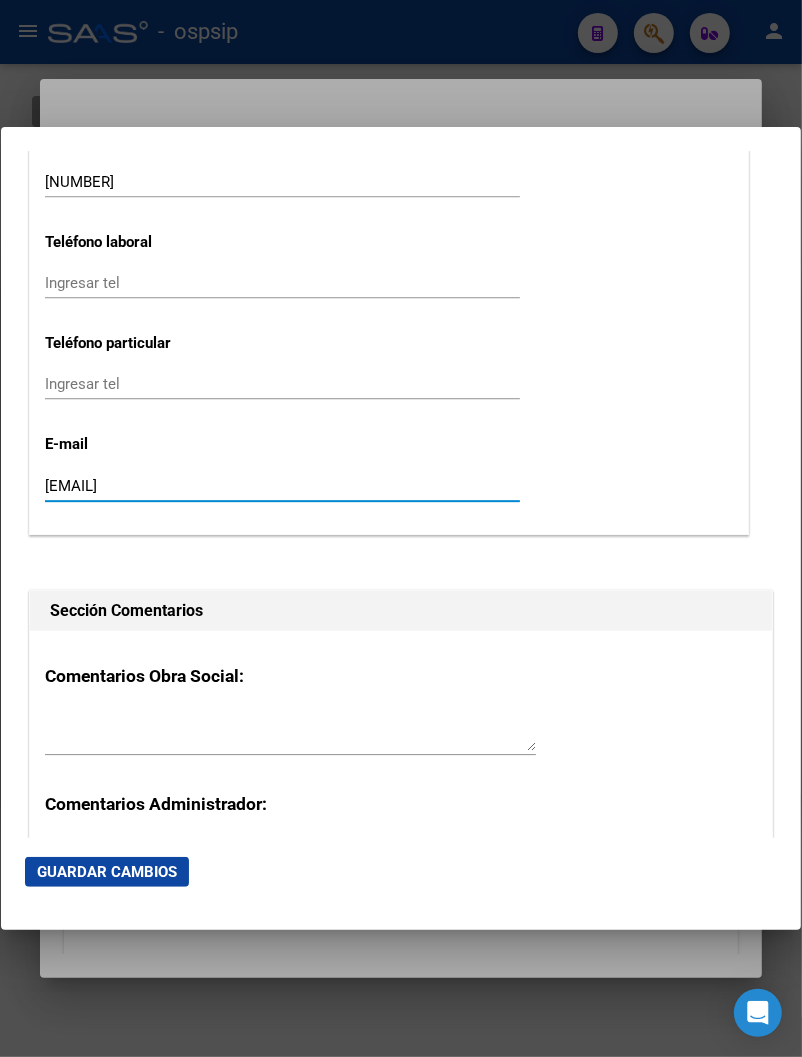 type on "[EMAIL]" 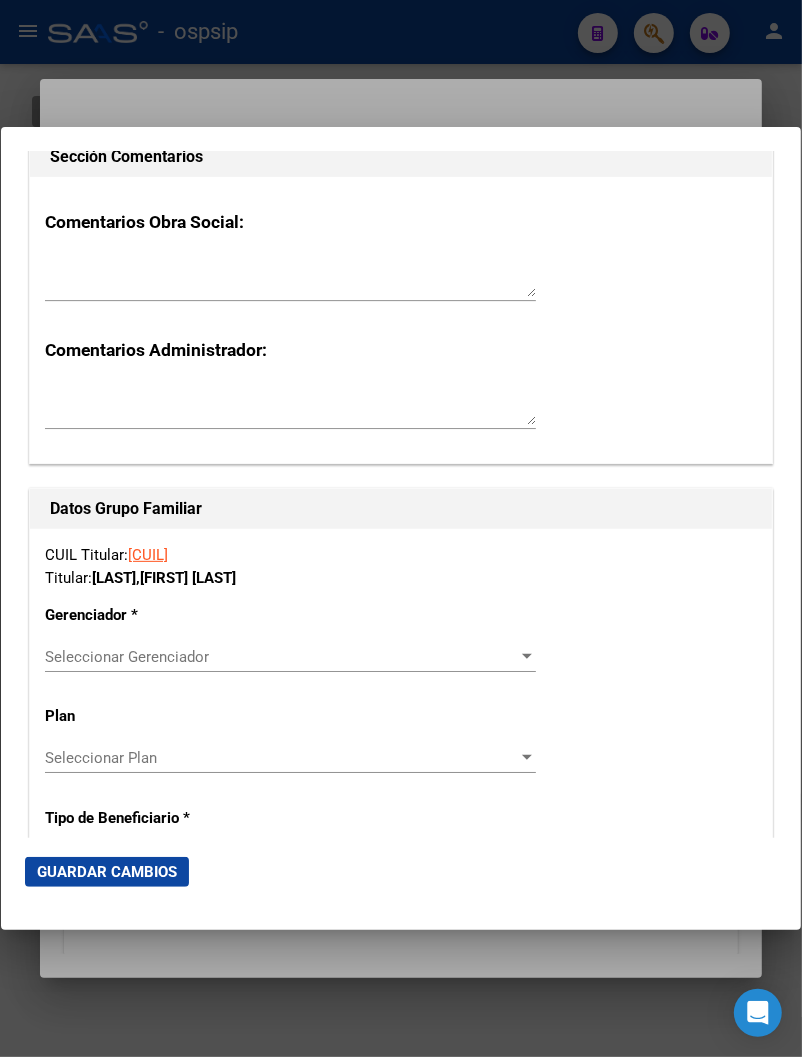 scroll, scrollTop: 3333, scrollLeft: 0, axis: vertical 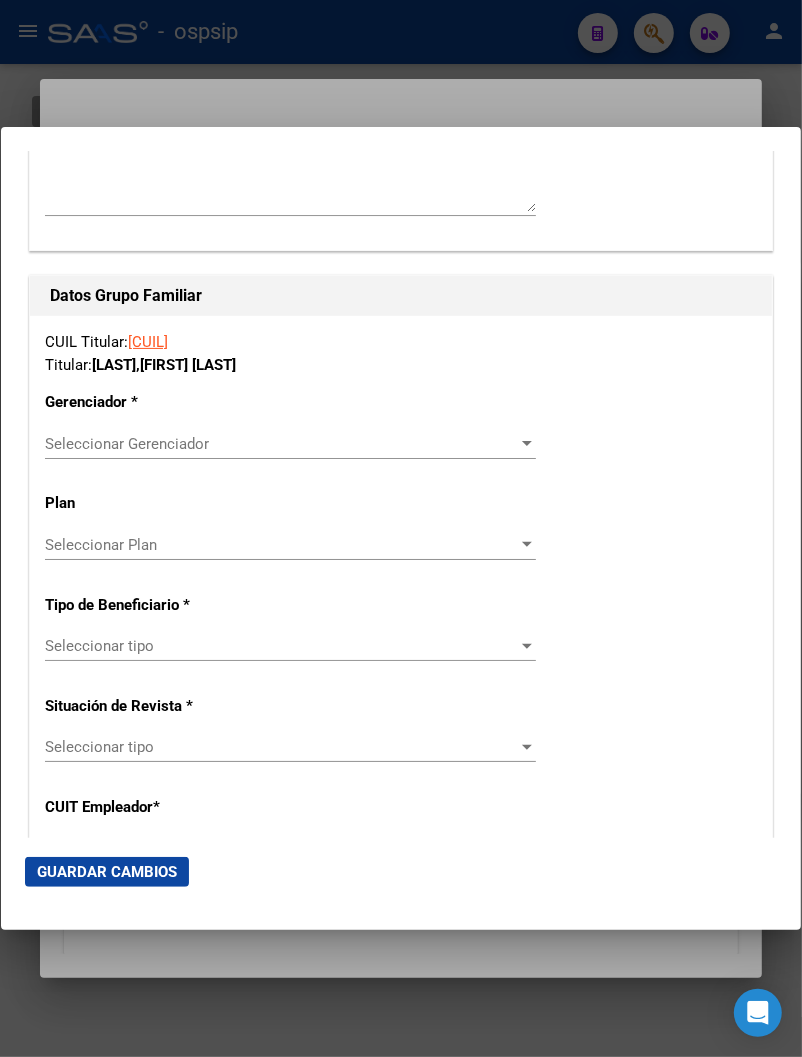 click at bounding box center [527, 444] 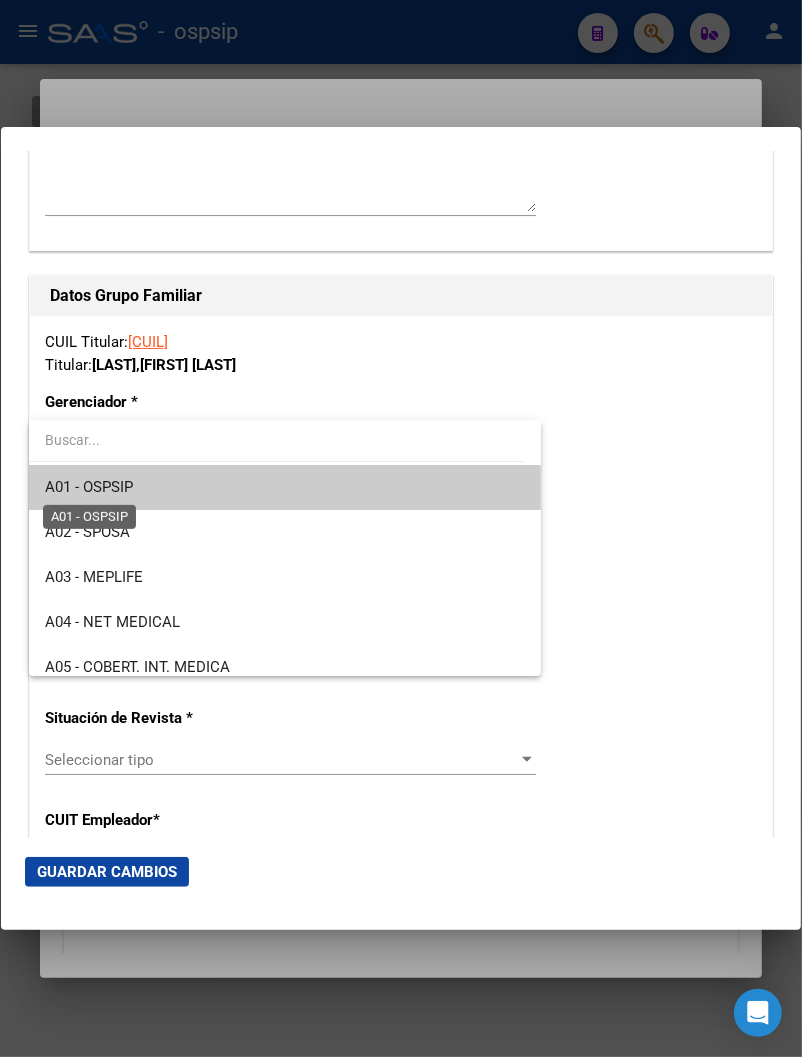 click on "A01 - OSPSIP" at bounding box center (89, 487) 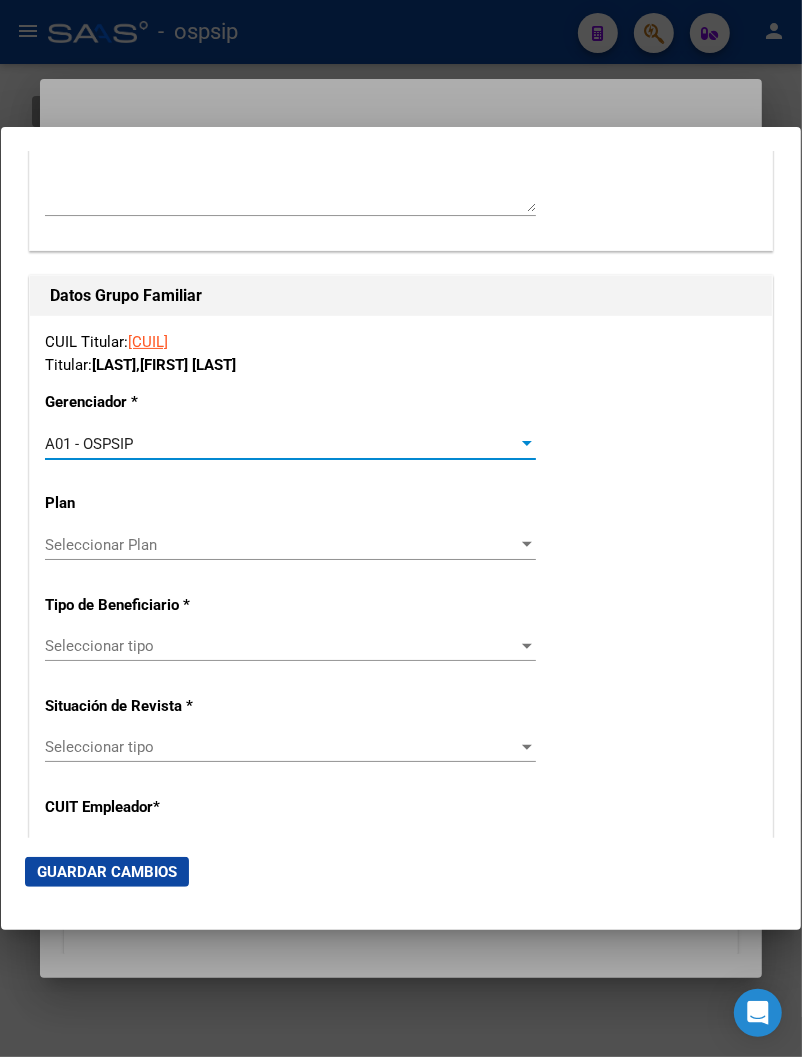click on "Seleccionar tipo" at bounding box center (281, 646) 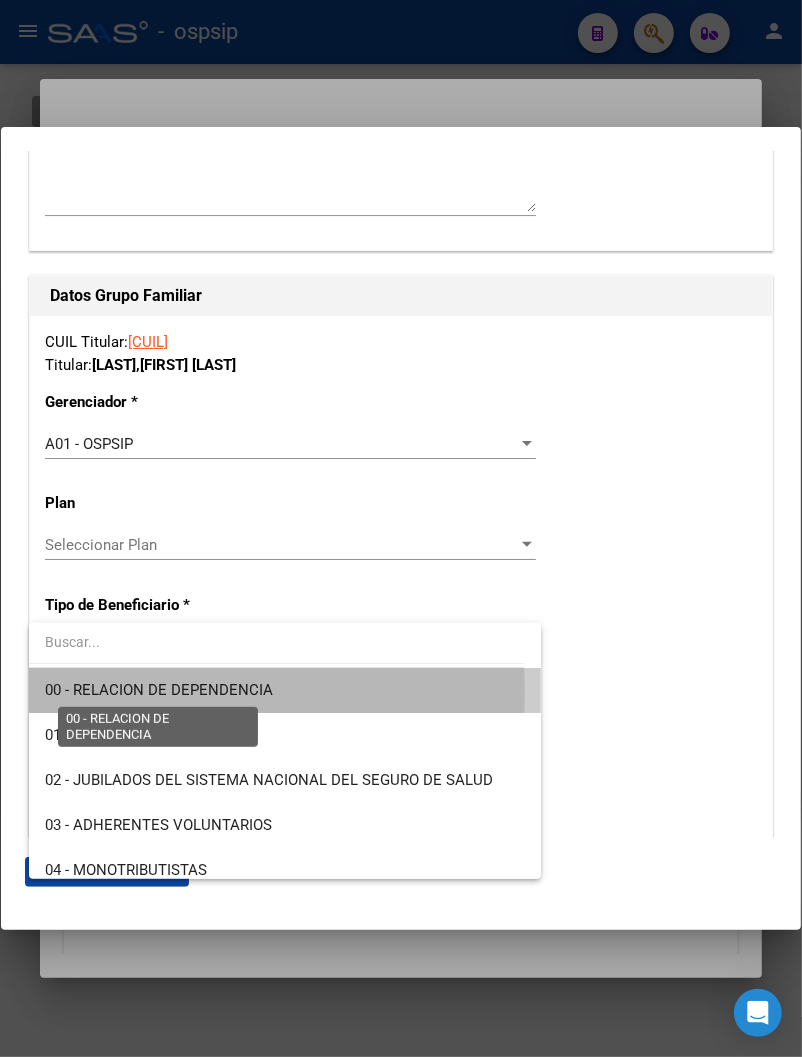click on "00 - RELACION DE DEPENDENCIA" at bounding box center (159, 690) 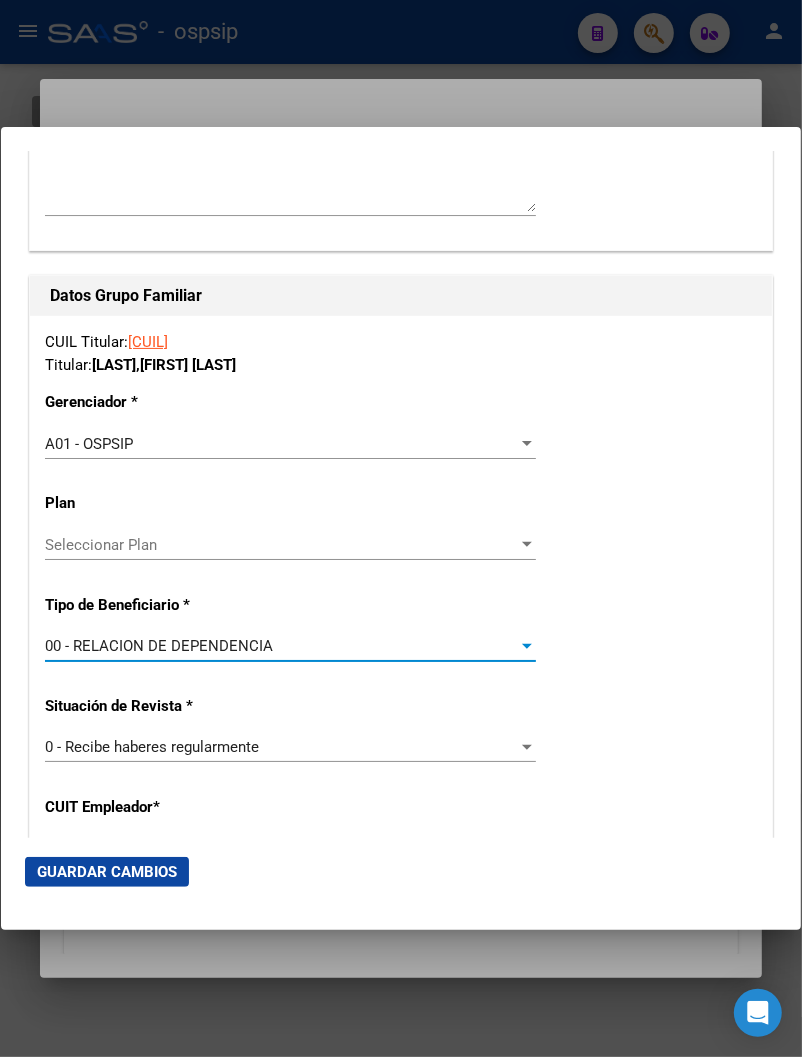 type on "[NUMBER]" 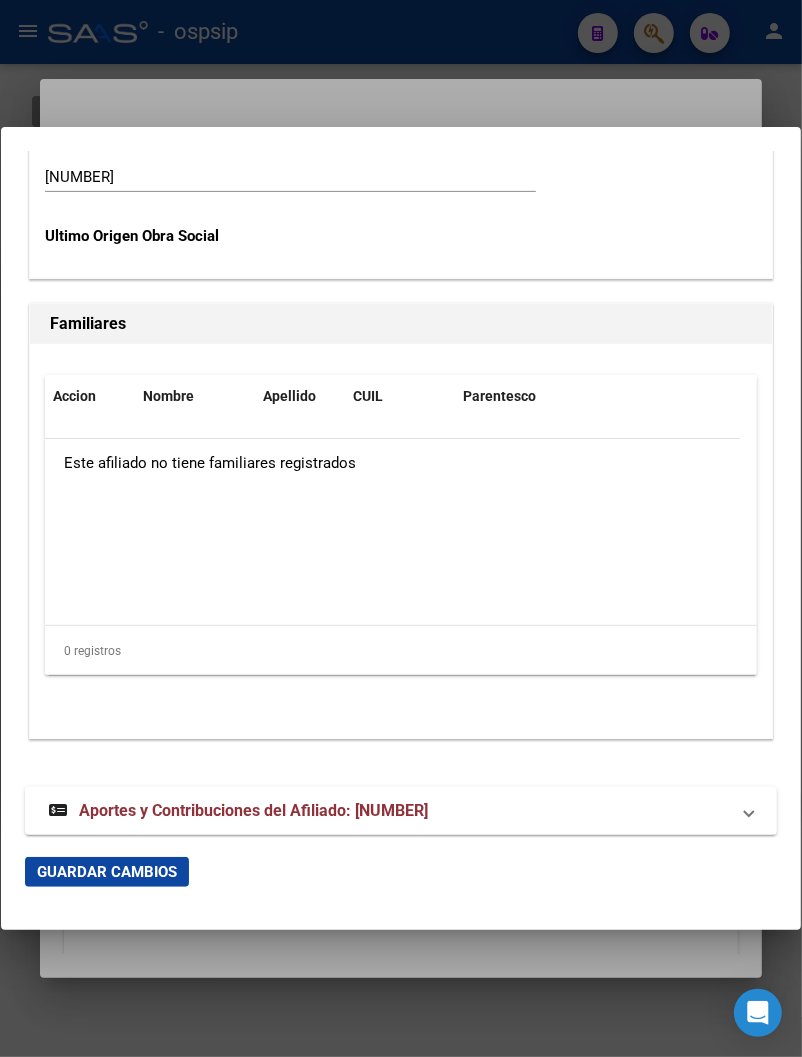 scroll, scrollTop: 4025, scrollLeft: 0, axis: vertical 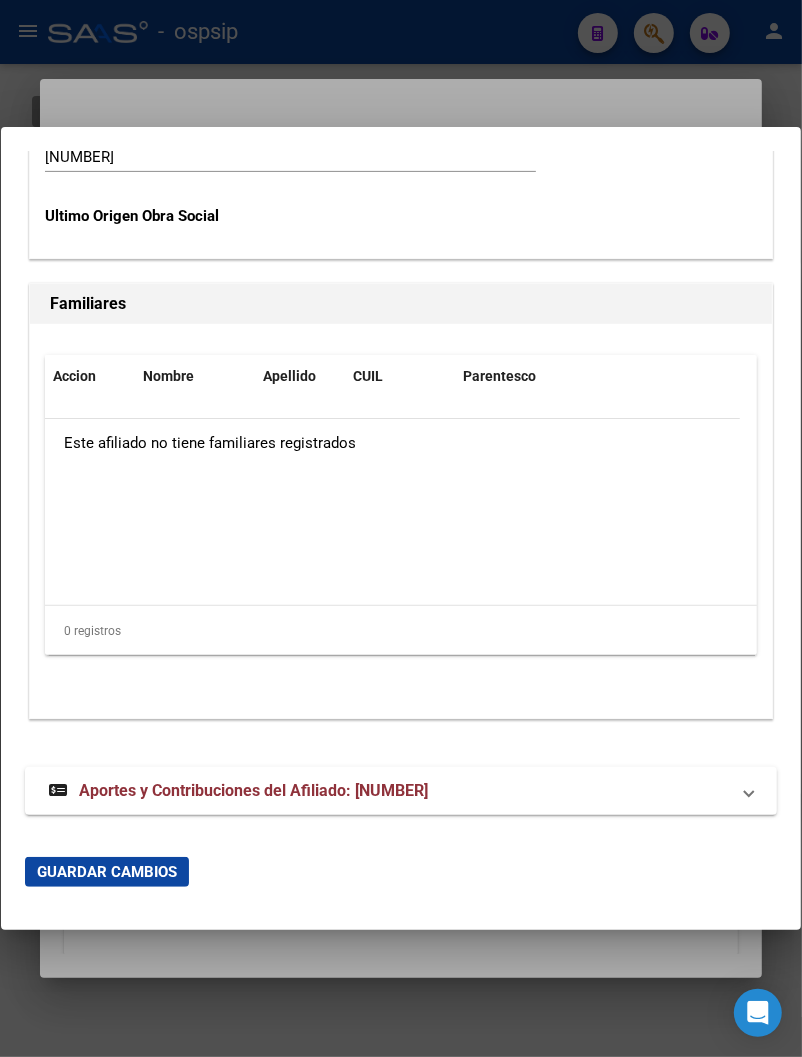 click on "Guardar Cambios" 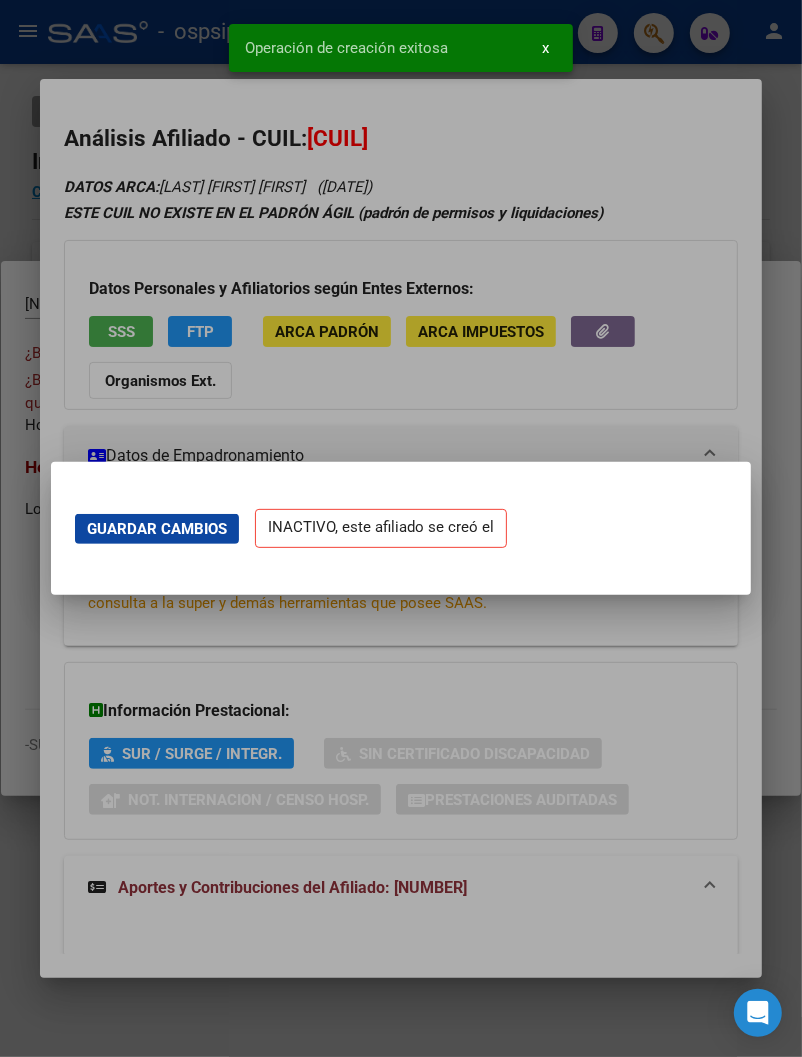 scroll, scrollTop: 0, scrollLeft: 0, axis: both 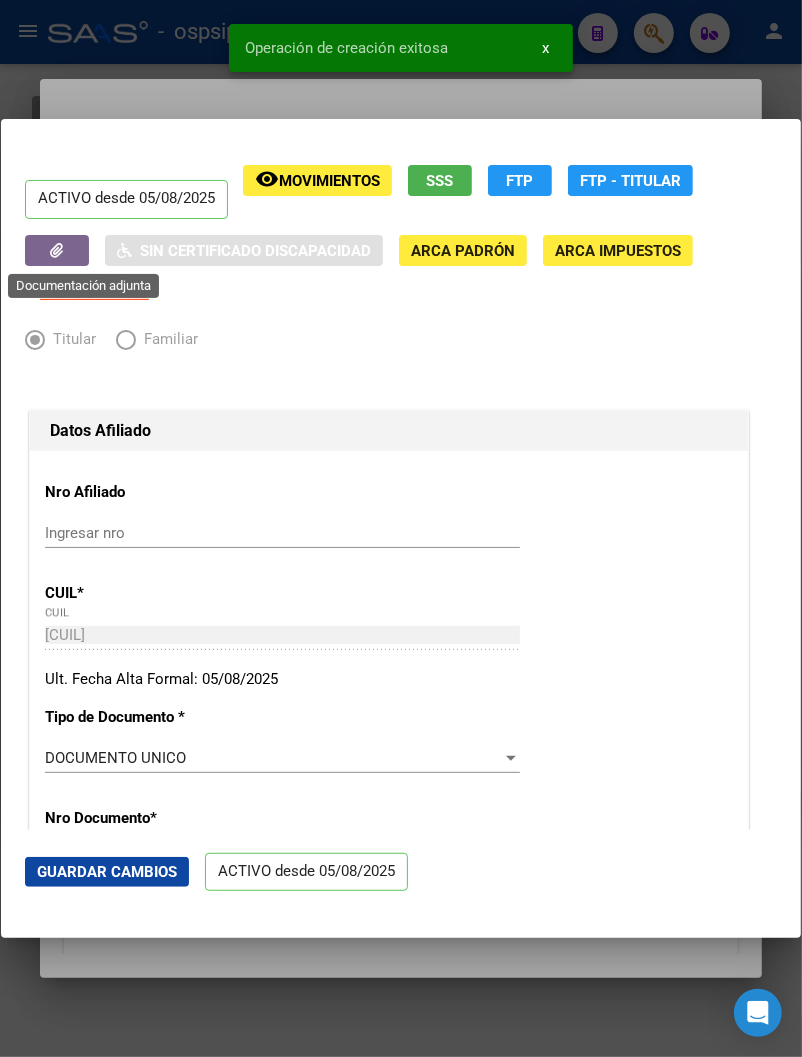 click 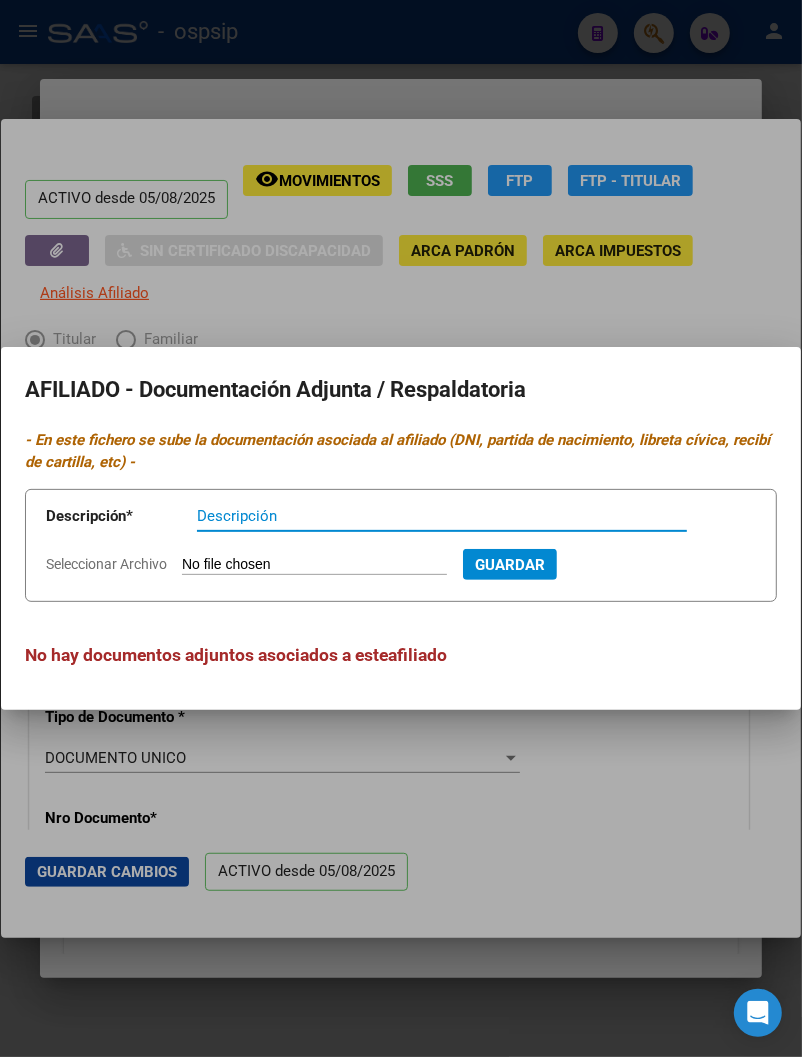click on "Seleccionar Archivo" at bounding box center (314, 565) 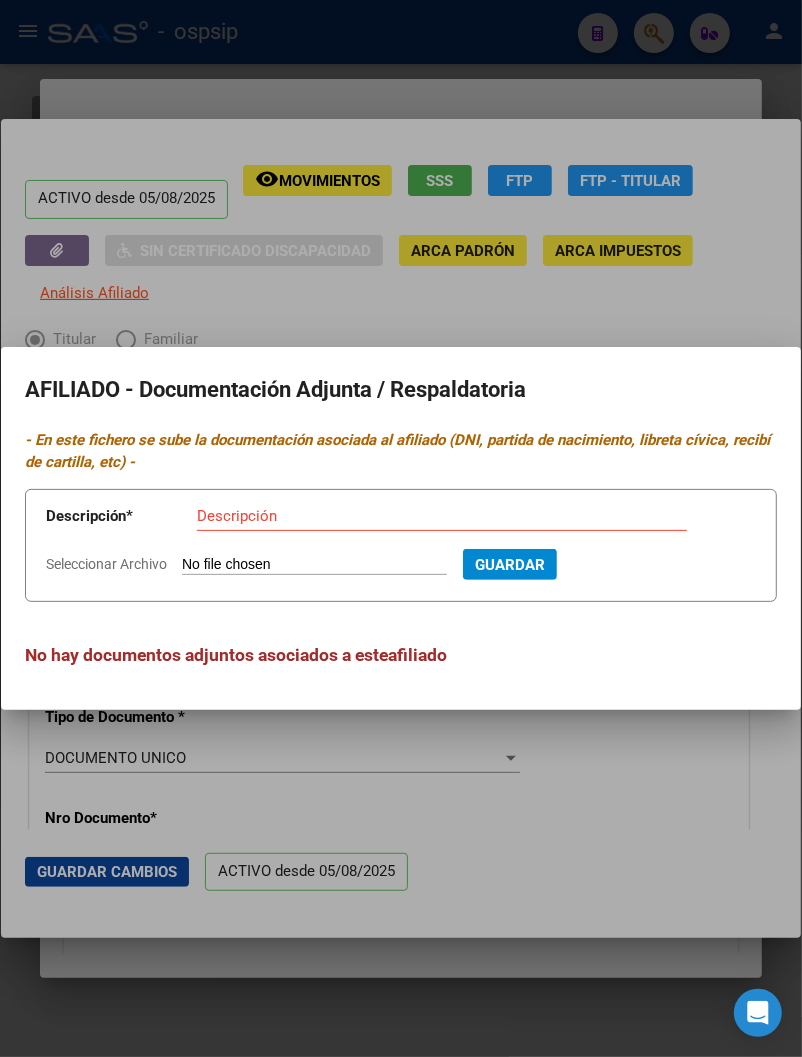 type on "C:\fakepath\[FILENAME].jpeg" 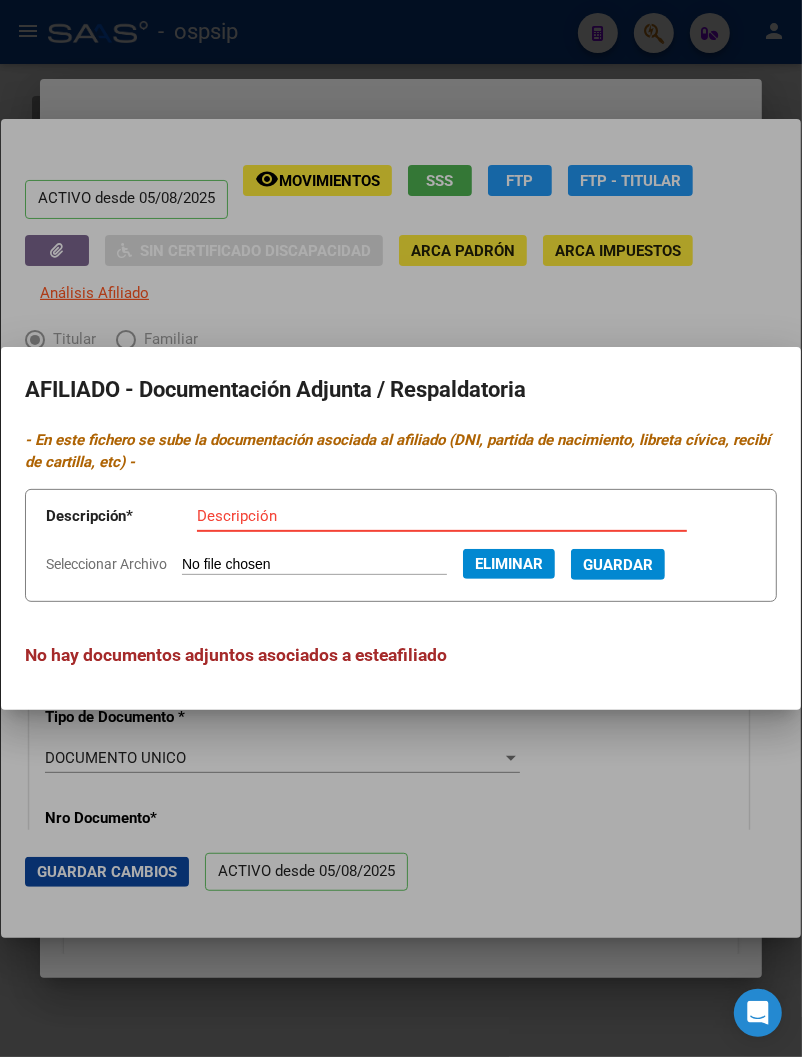 click on "Descripción" at bounding box center (442, 516) 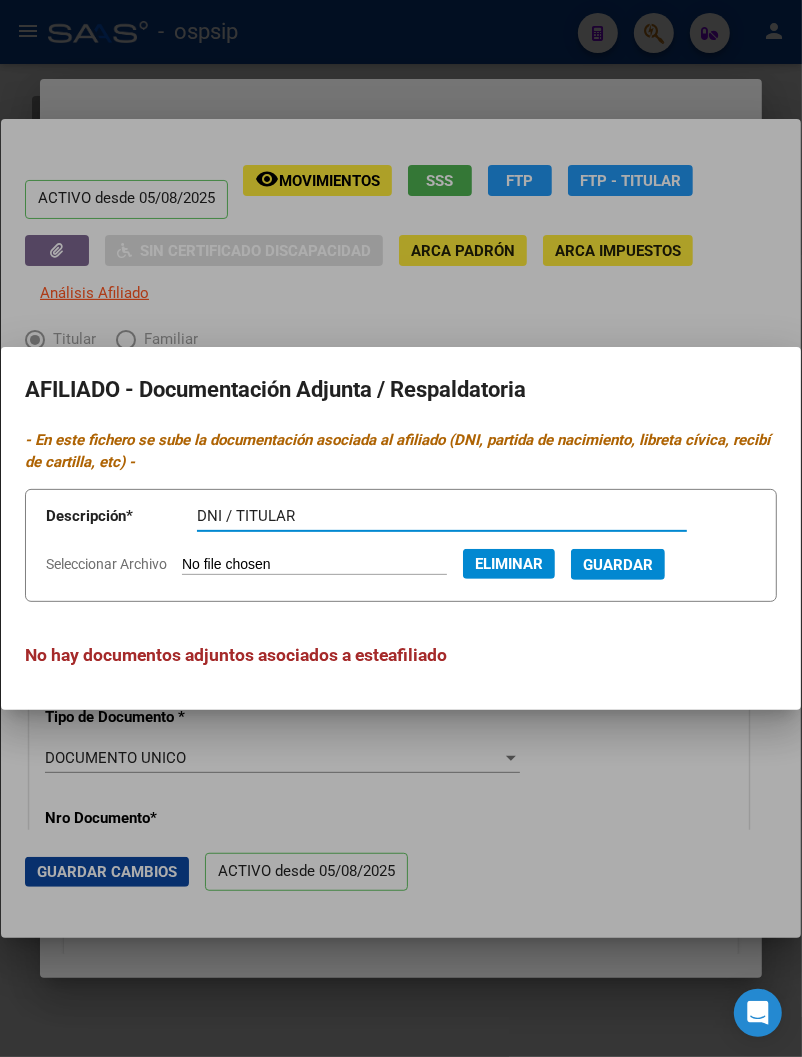 type on "DNI / TITULAR" 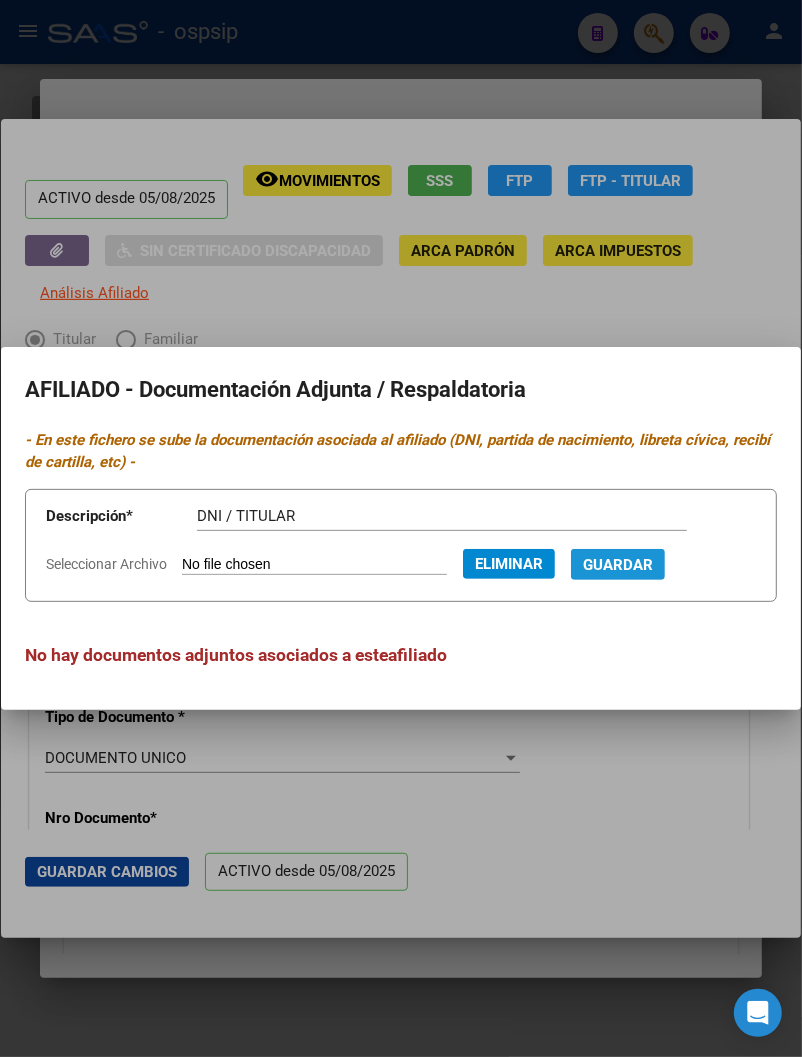 click on "Guardar" at bounding box center [618, 564] 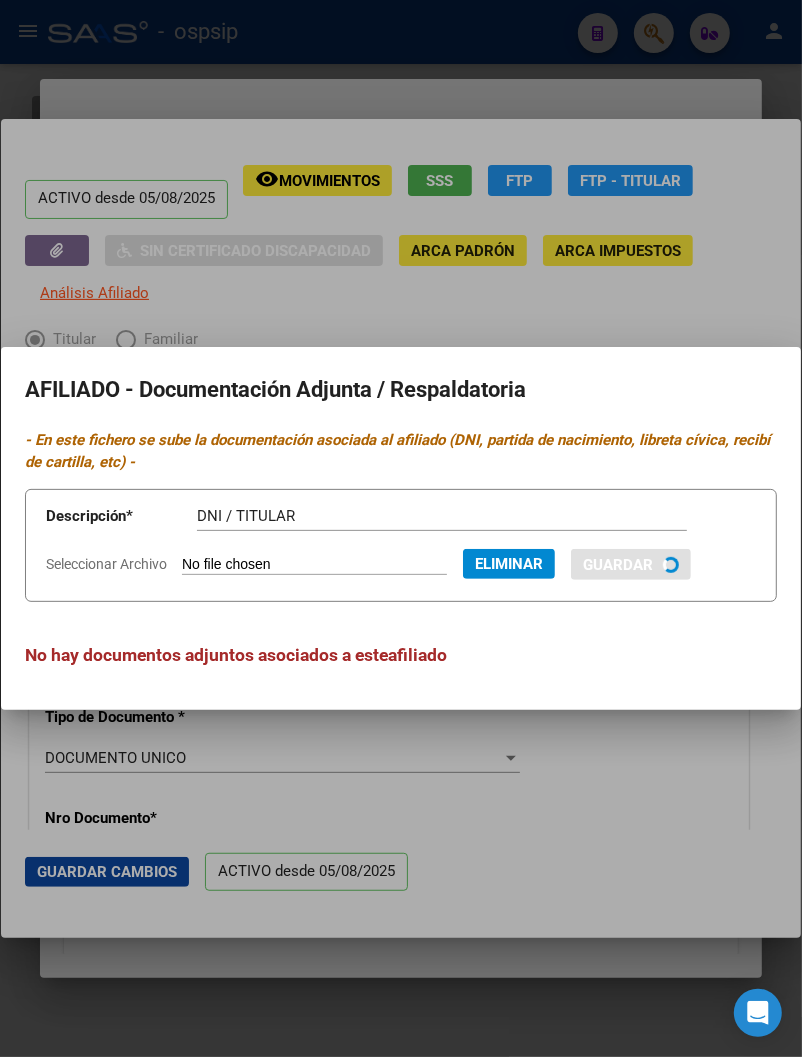 type 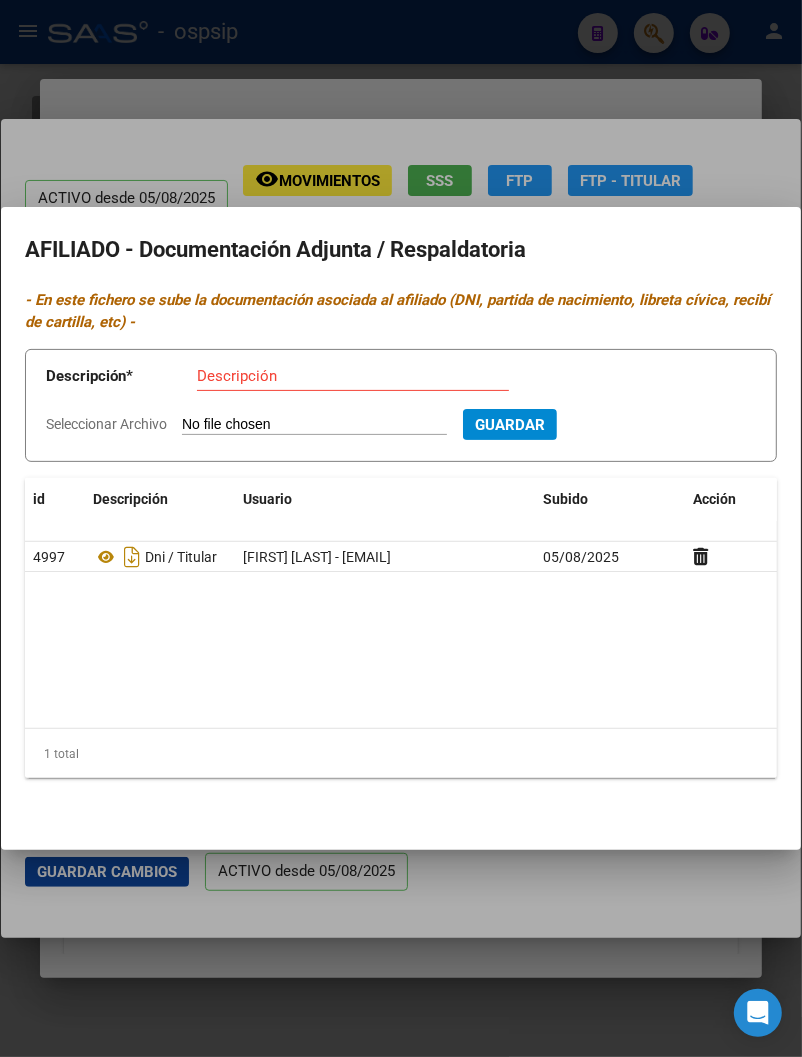 click at bounding box center (401, 528) 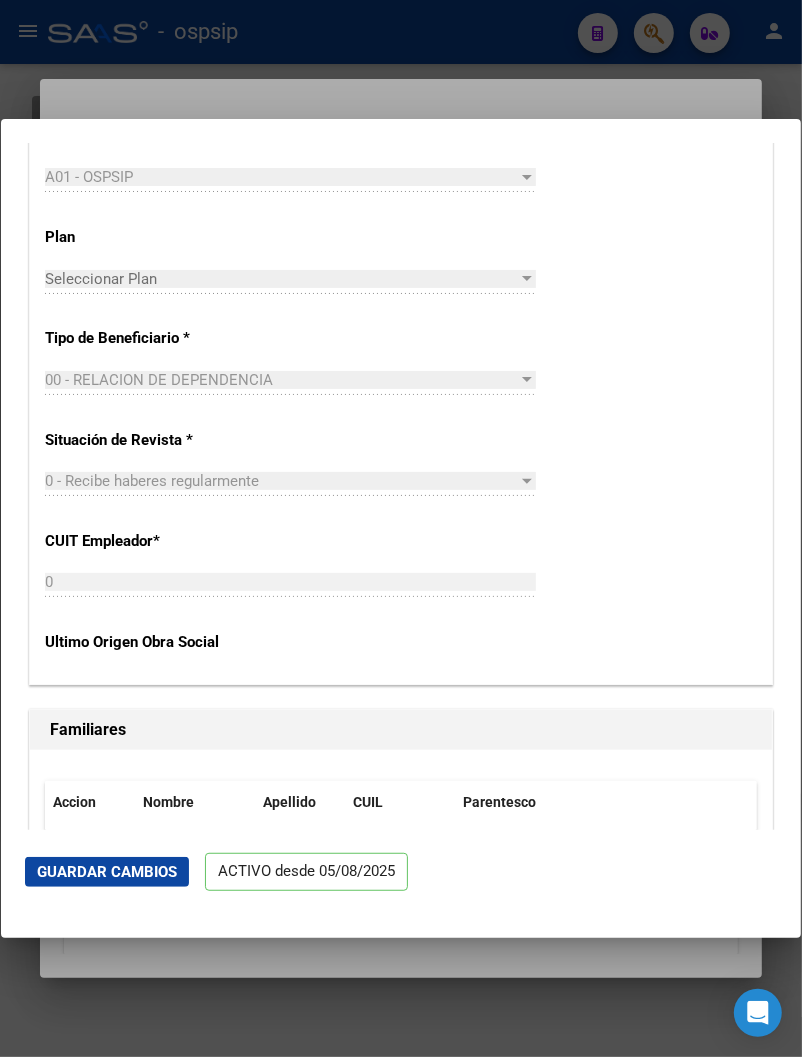 scroll, scrollTop: 3657, scrollLeft: 0, axis: vertical 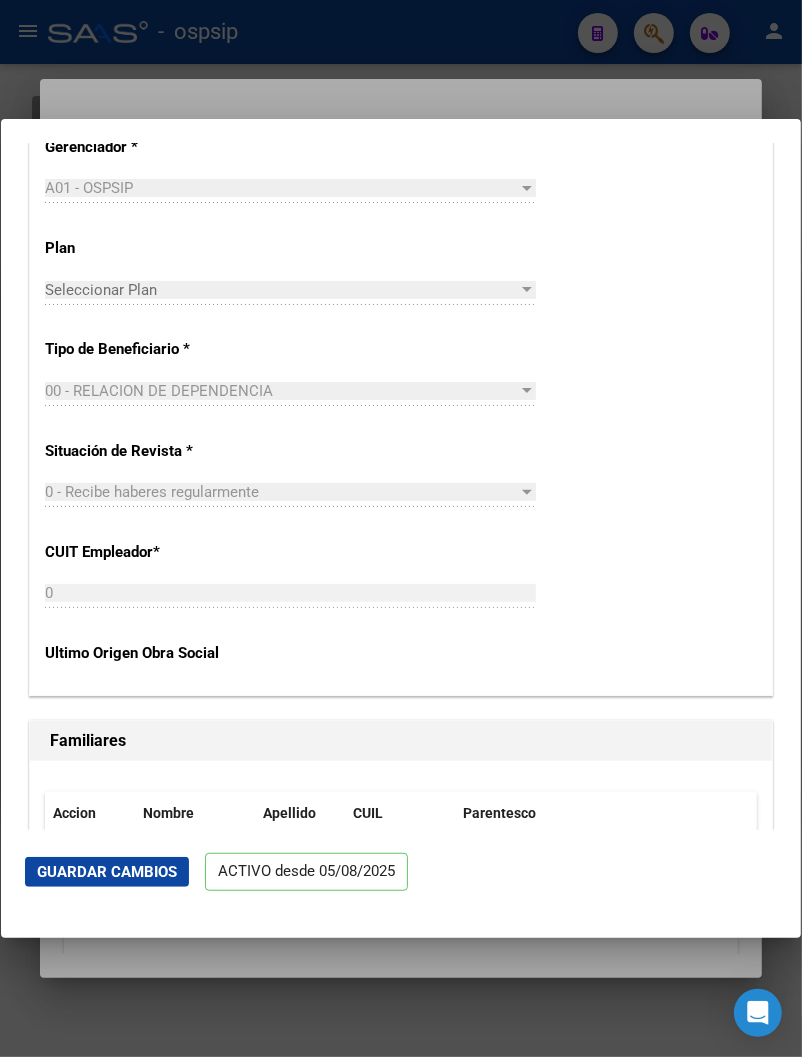 click on "CUIT Empleador  *" 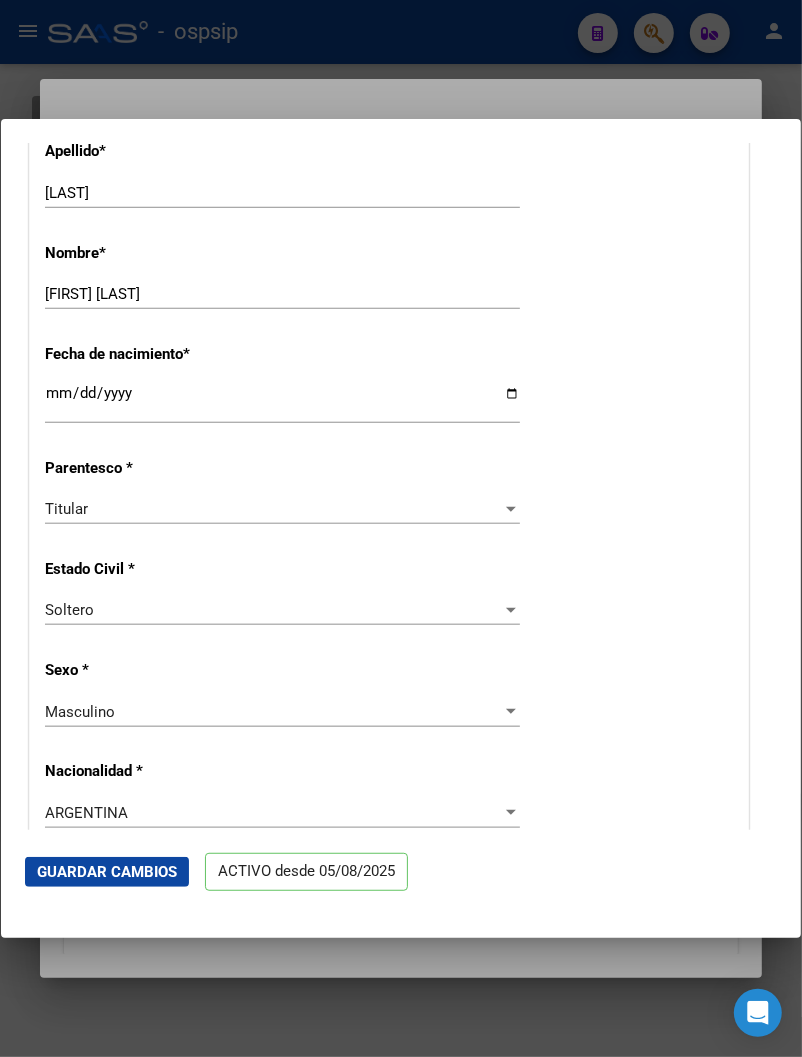scroll, scrollTop: 1213, scrollLeft: 0, axis: vertical 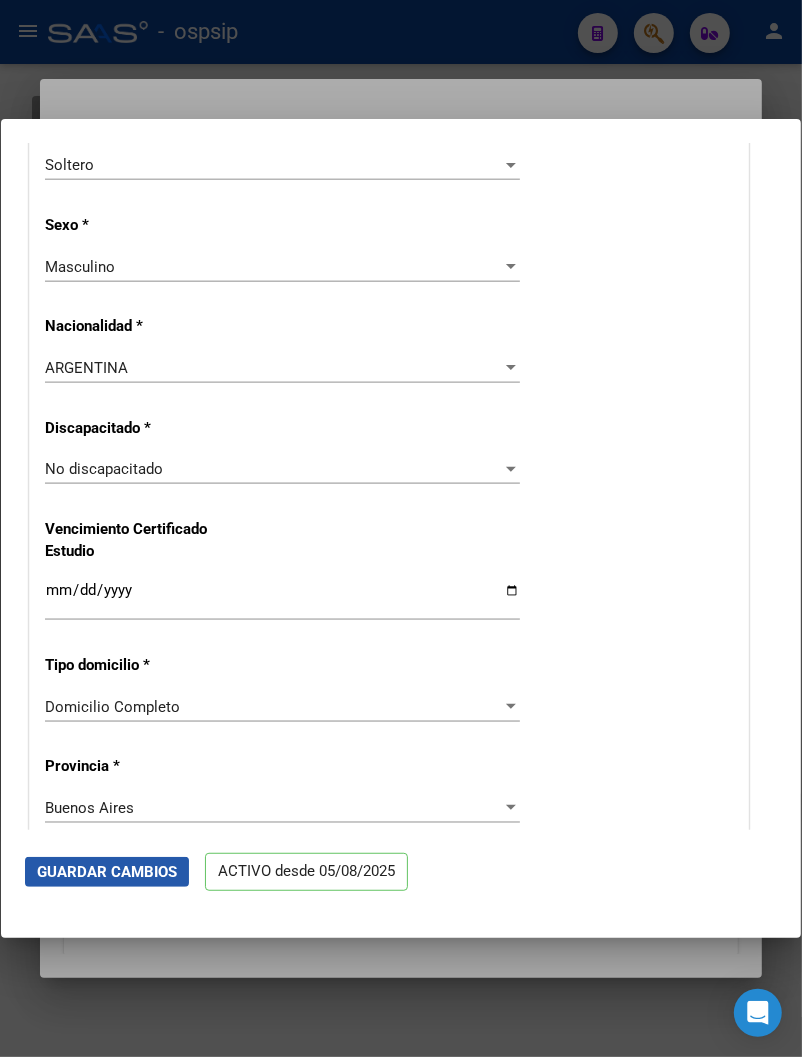 click on "Guardar Cambios" 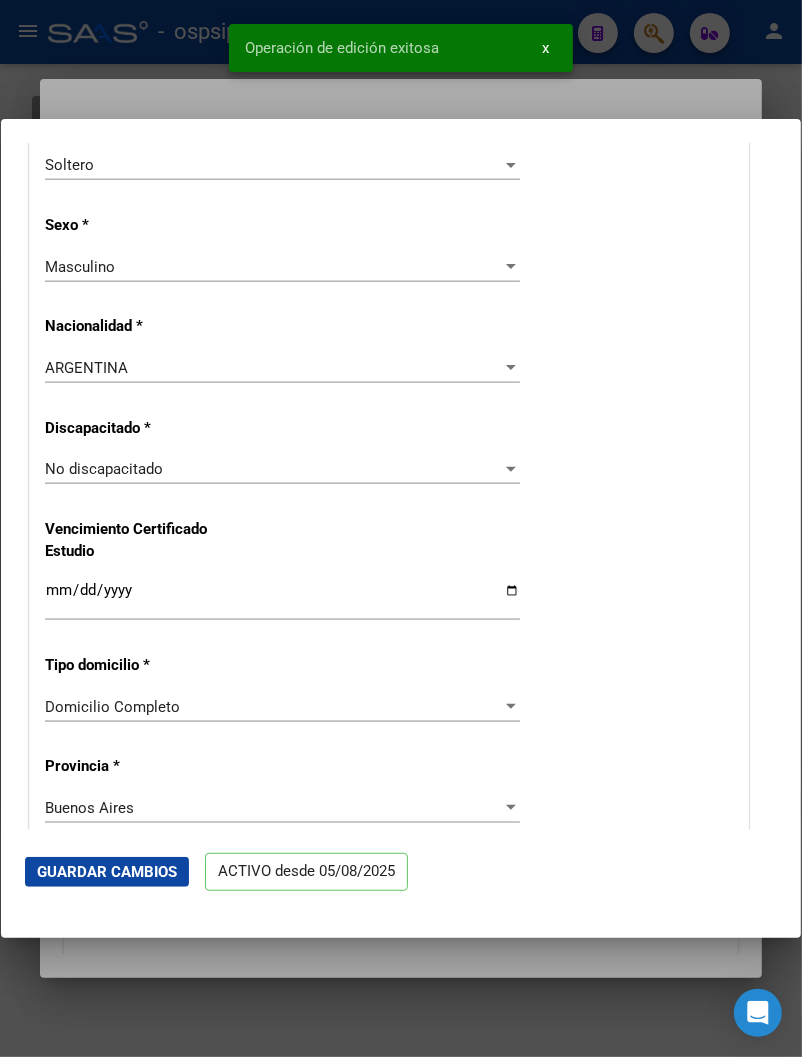 click at bounding box center (401, 528) 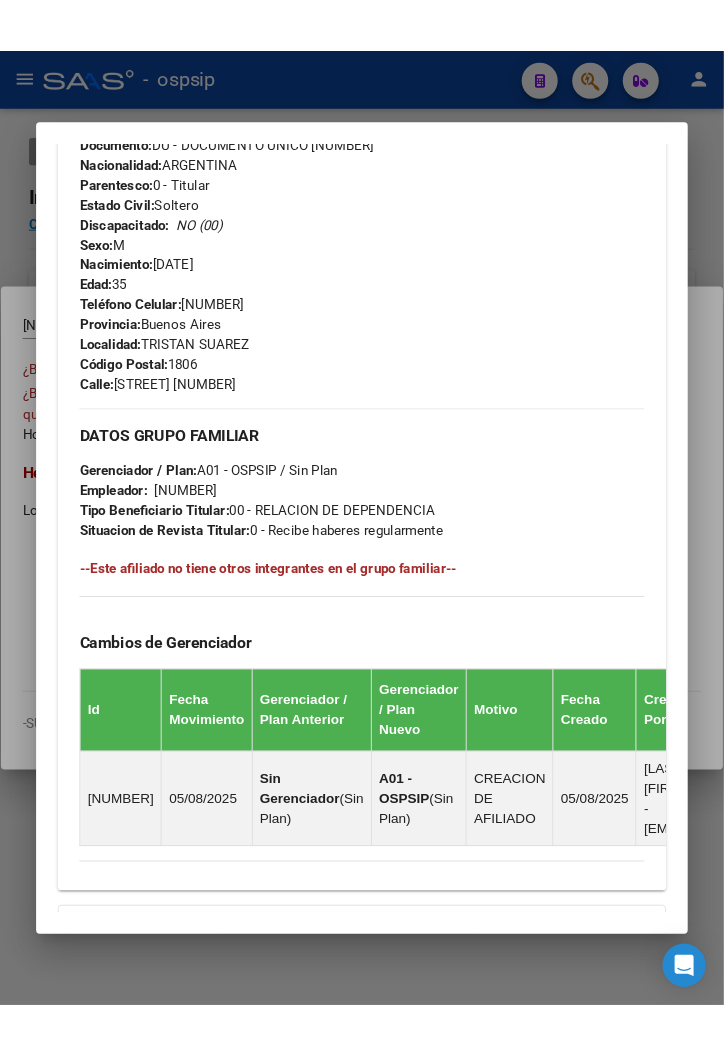 scroll, scrollTop: 555, scrollLeft: 0, axis: vertical 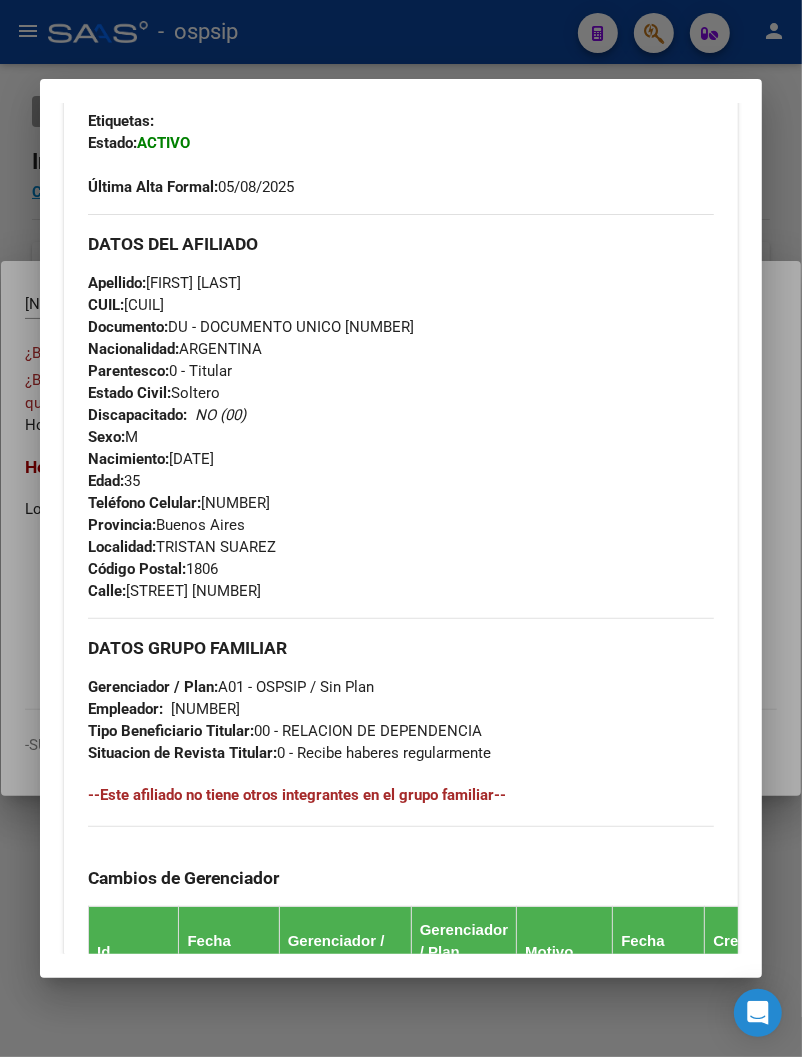 drag, startPoint x: 247, startPoint y: 280, endPoint x: 355, endPoint y: 295, distance: 109.03669 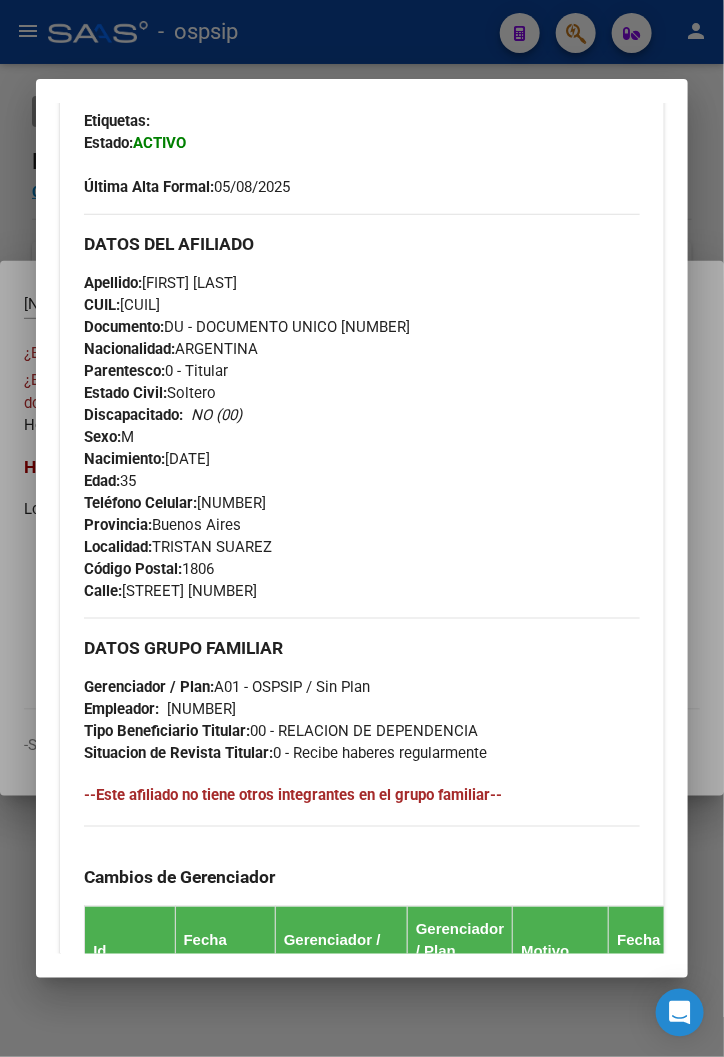 click at bounding box center [362, 528] 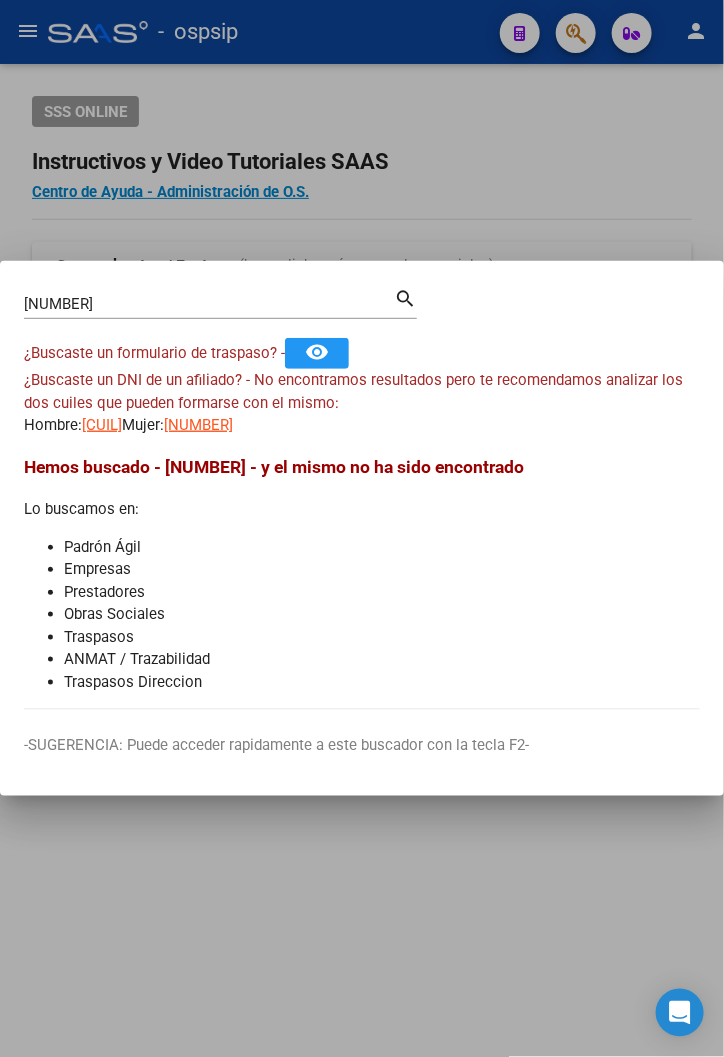 click at bounding box center [362, 528] 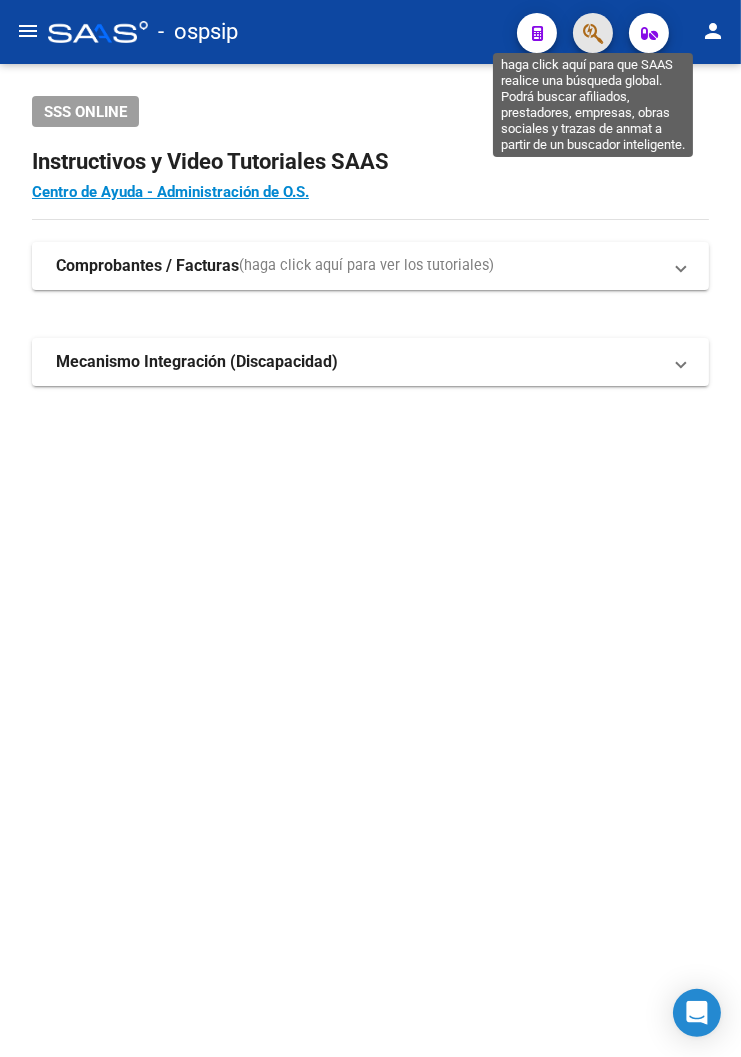 click 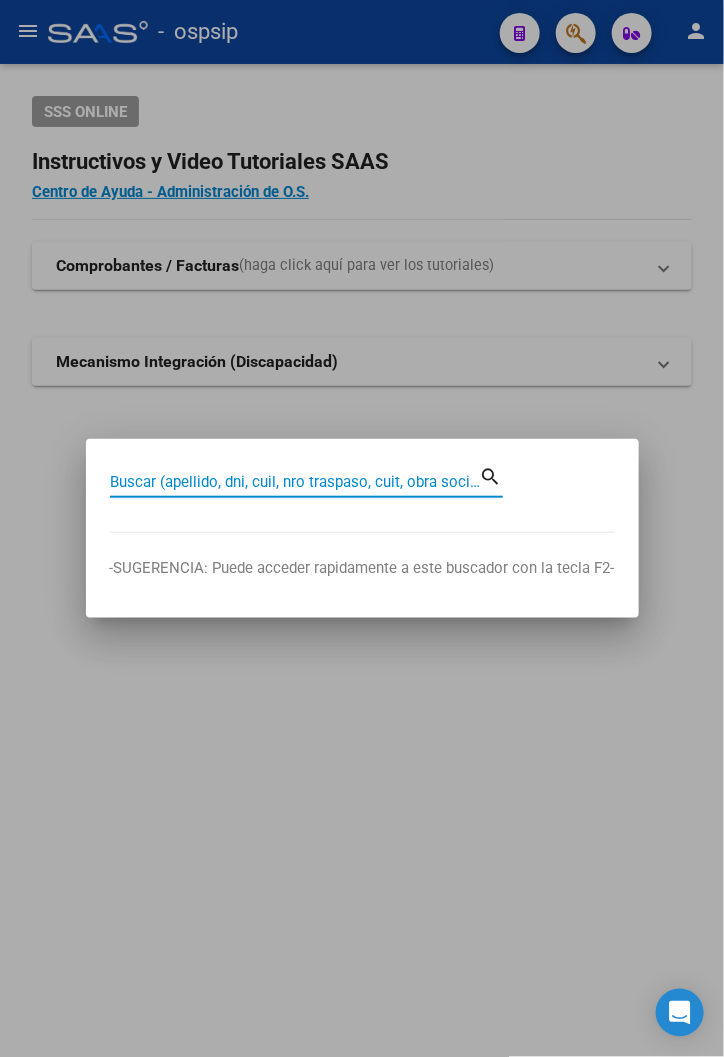 click on "Buscar (apellido, dni, cuil, nro traspaso, cuit, obra social)" at bounding box center [295, 482] 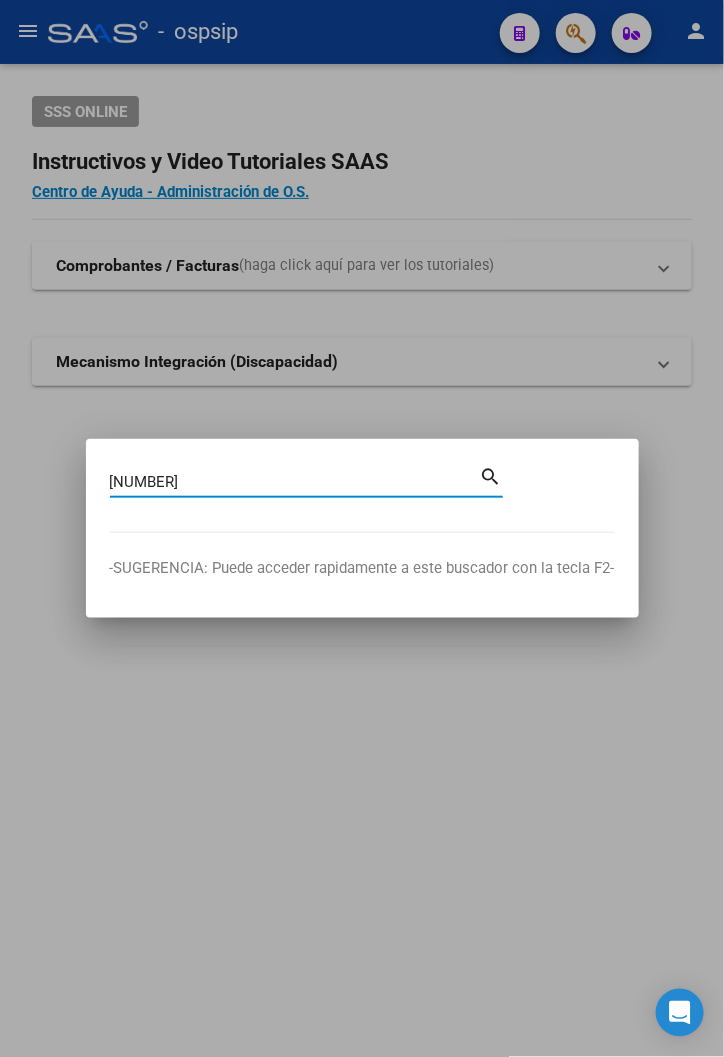 type on "[NUMBER]" 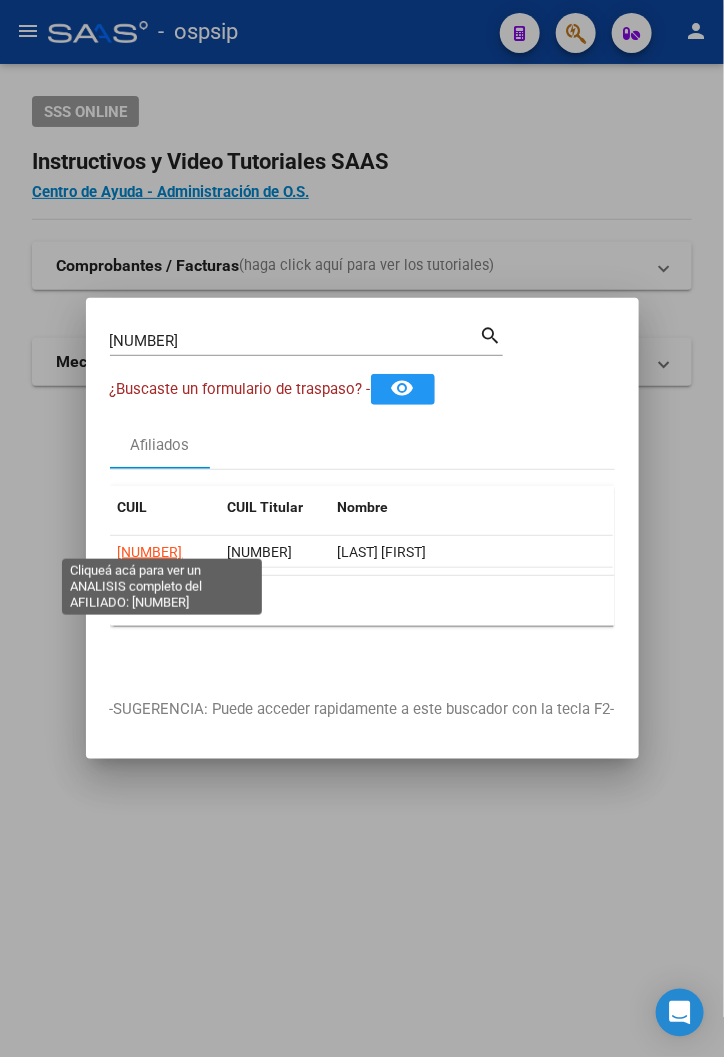 click on "[NUMBER]" 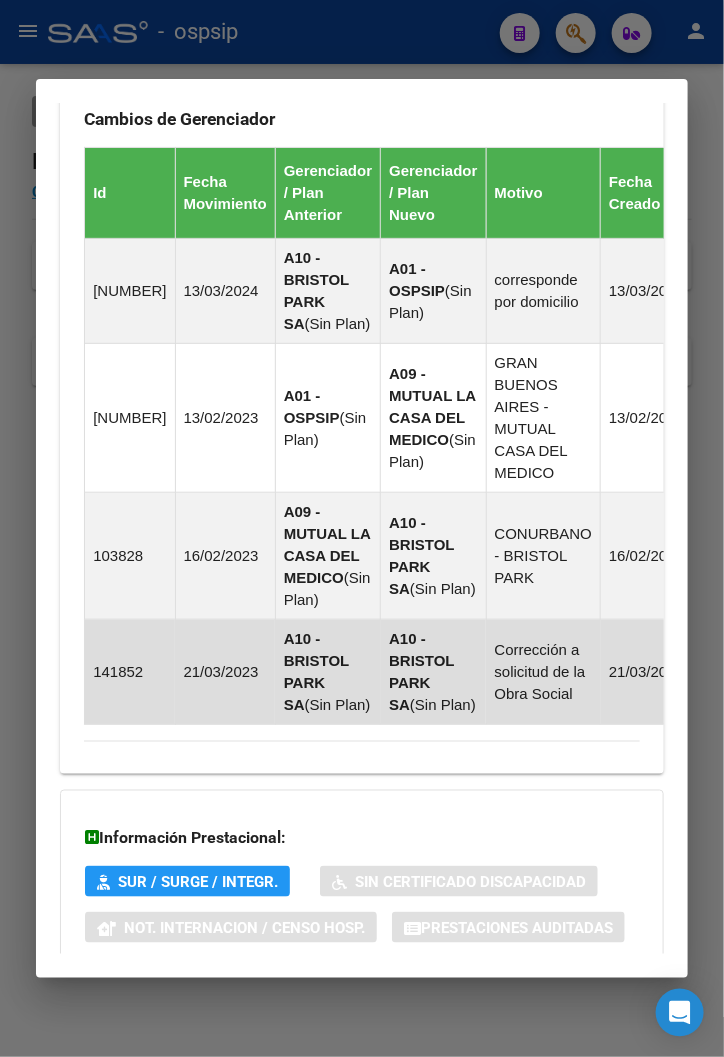 scroll, scrollTop: 1694, scrollLeft: 0, axis: vertical 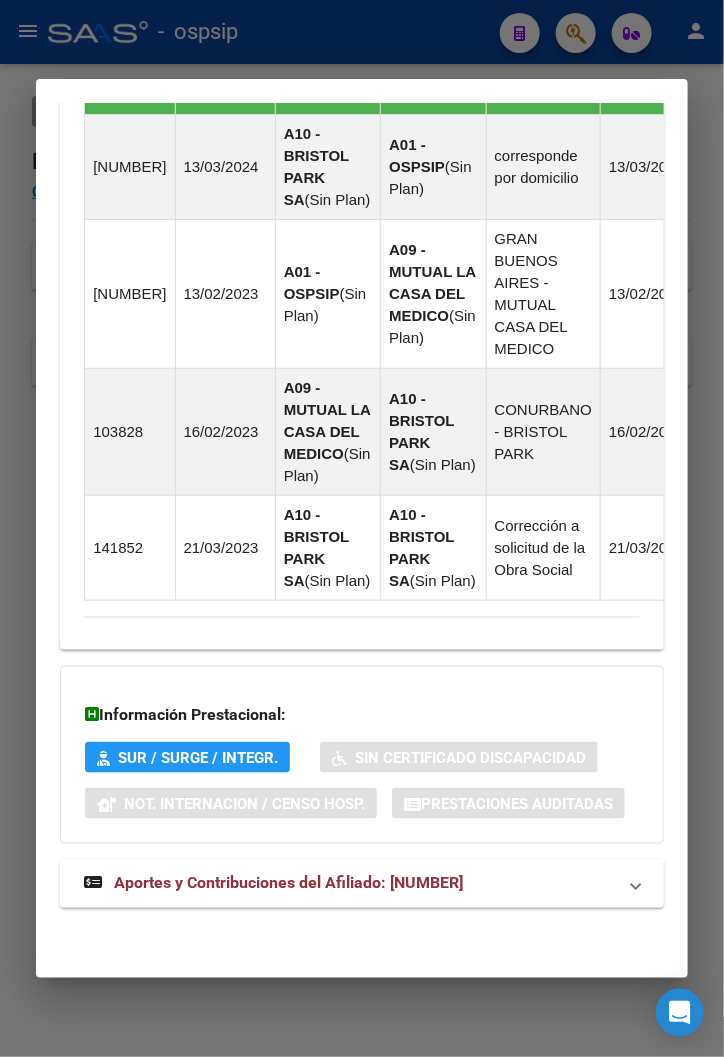 click on "Aportes y Contribuciones del Afiliado: [NUMBER]" at bounding box center [288, 883] 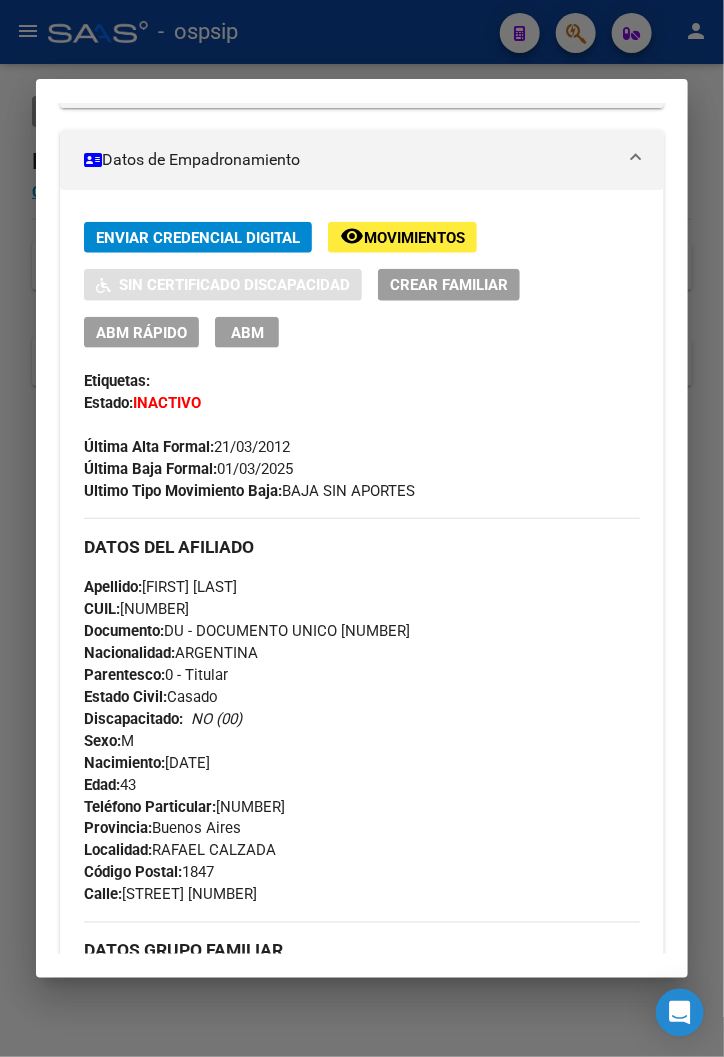 scroll, scrollTop: 366, scrollLeft: 0, axis: vertical 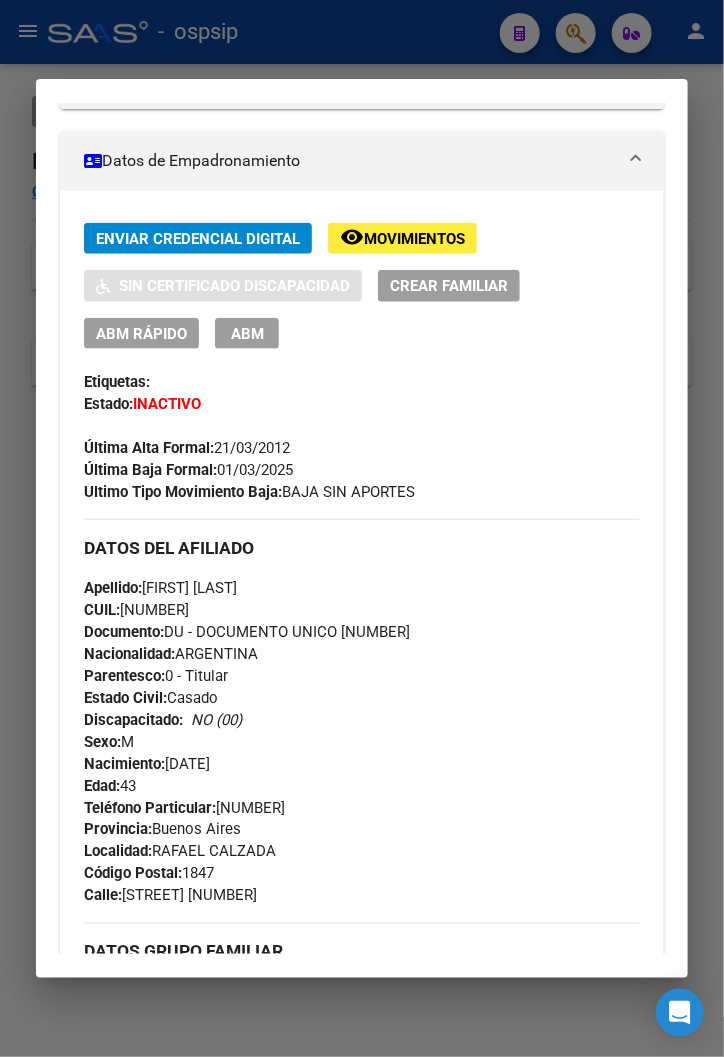 click at bounding box center (362, 528) 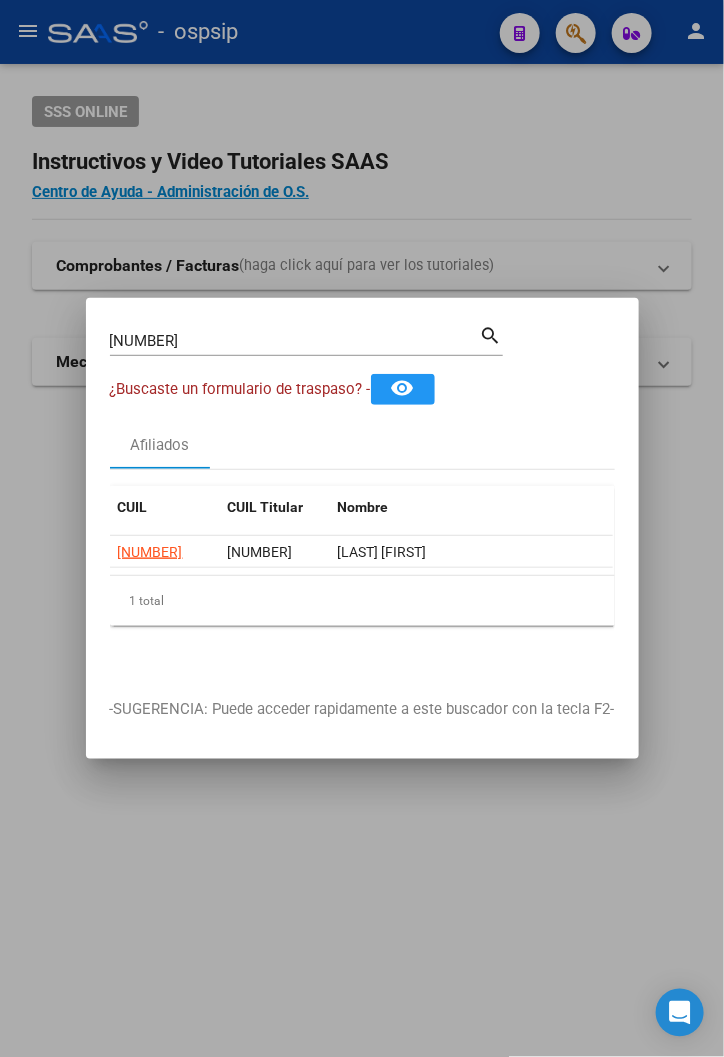 click on "[NUMBER]" at bounding box center [295, 341] 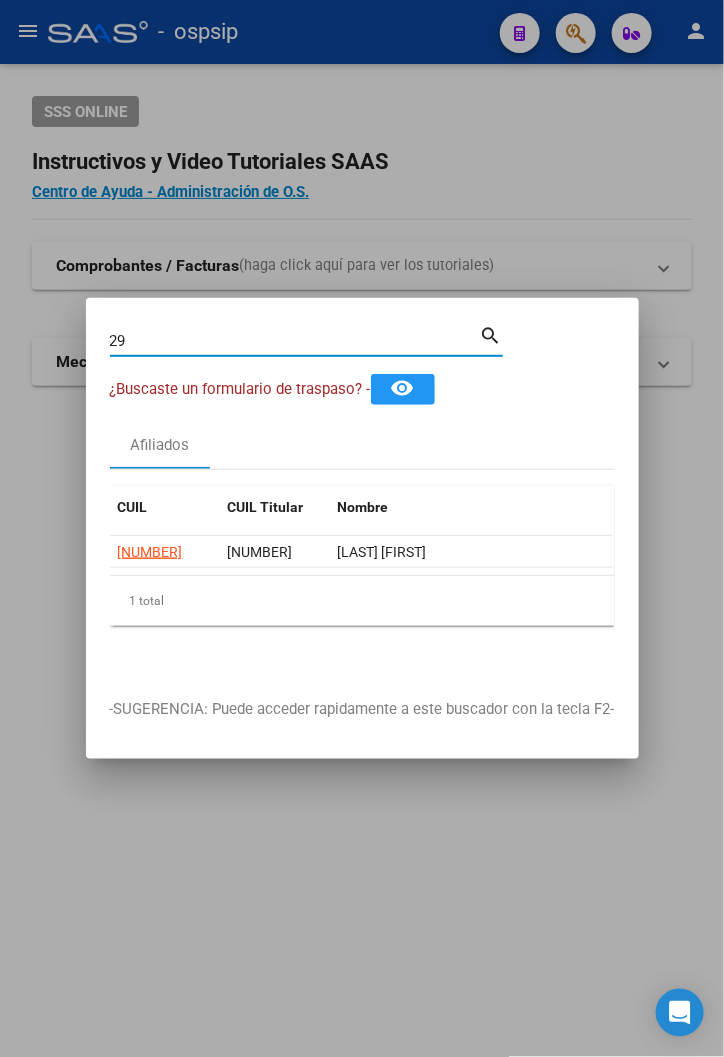 type on "2" 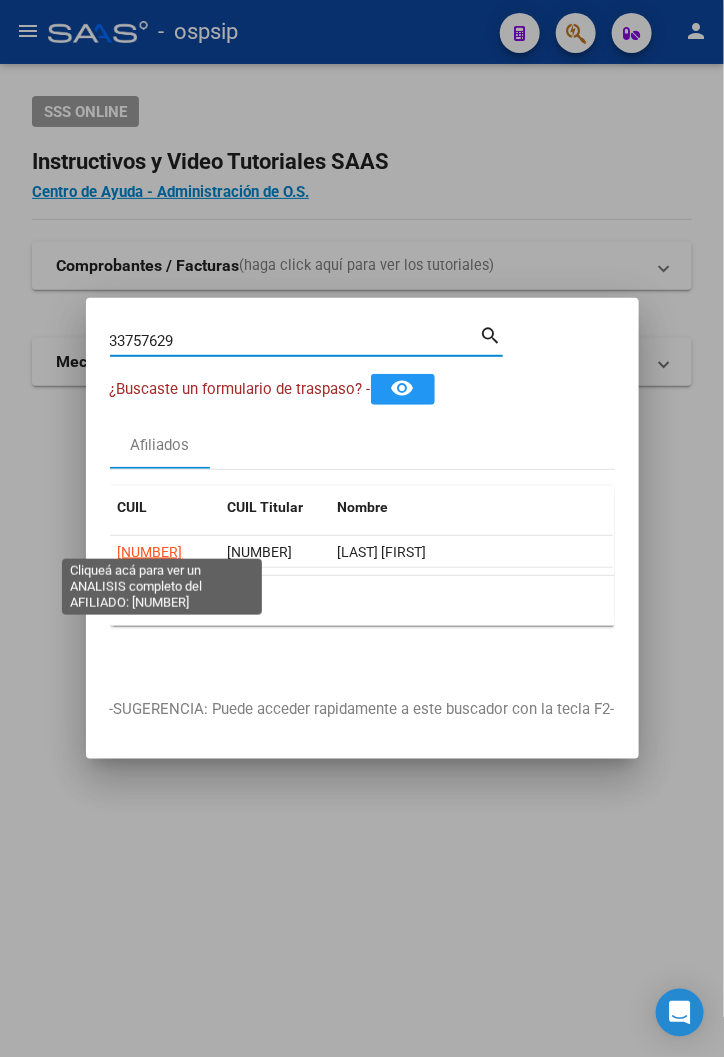 type on "33757629" 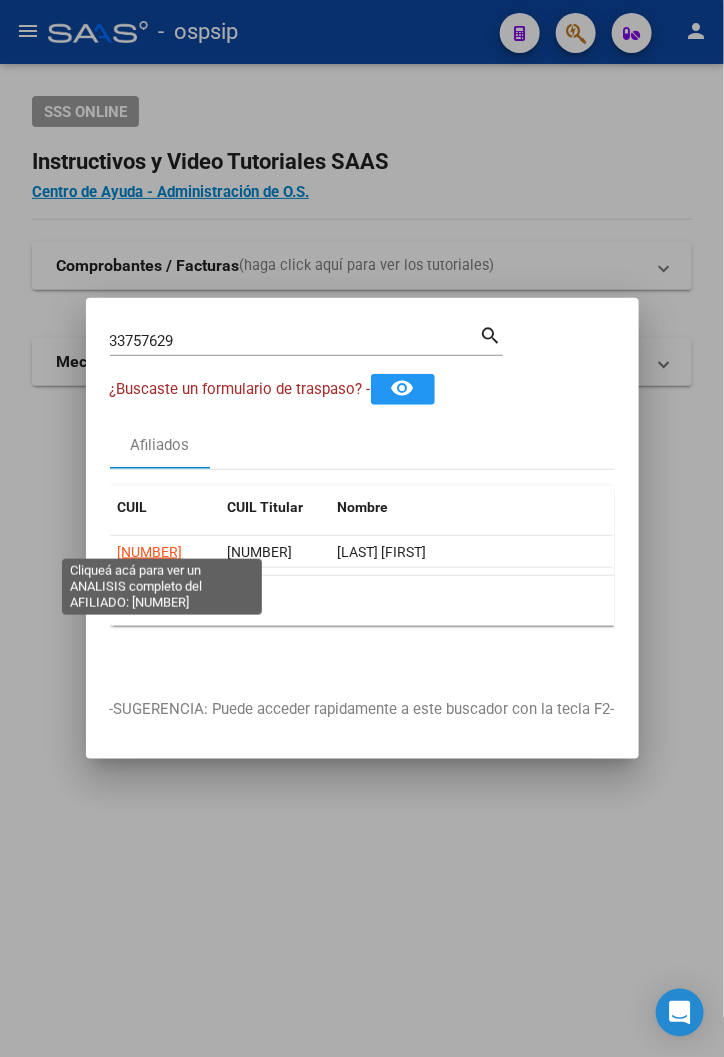 click on "[NUMBER]" 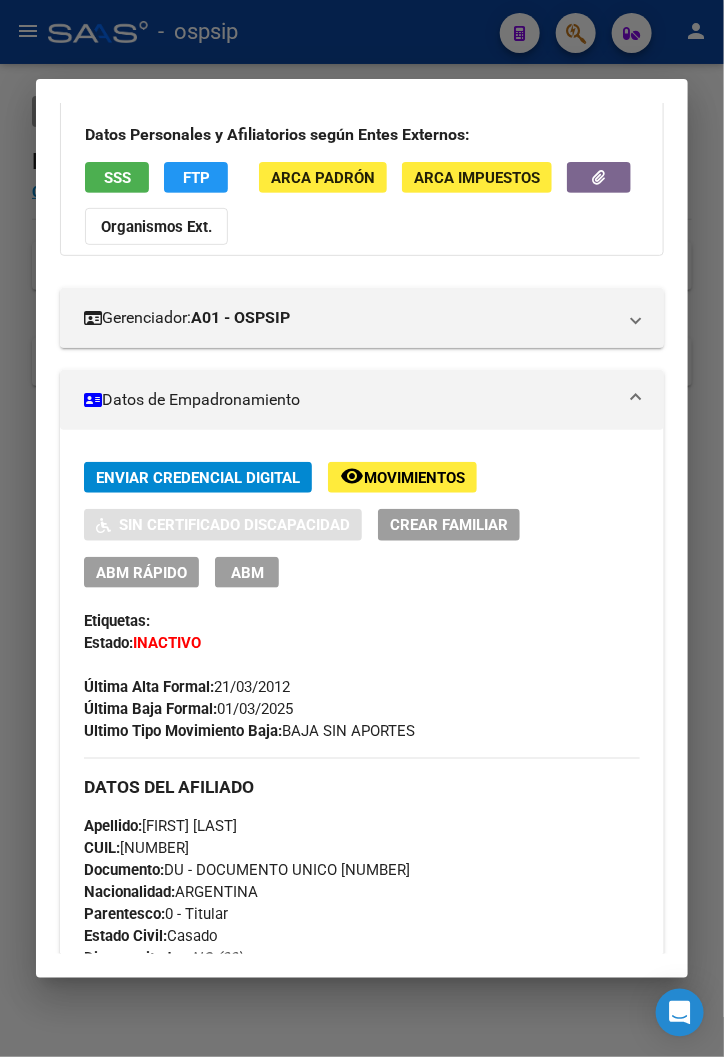 scroll, scrollTop: 0, scrollLeft: 0, axis: both 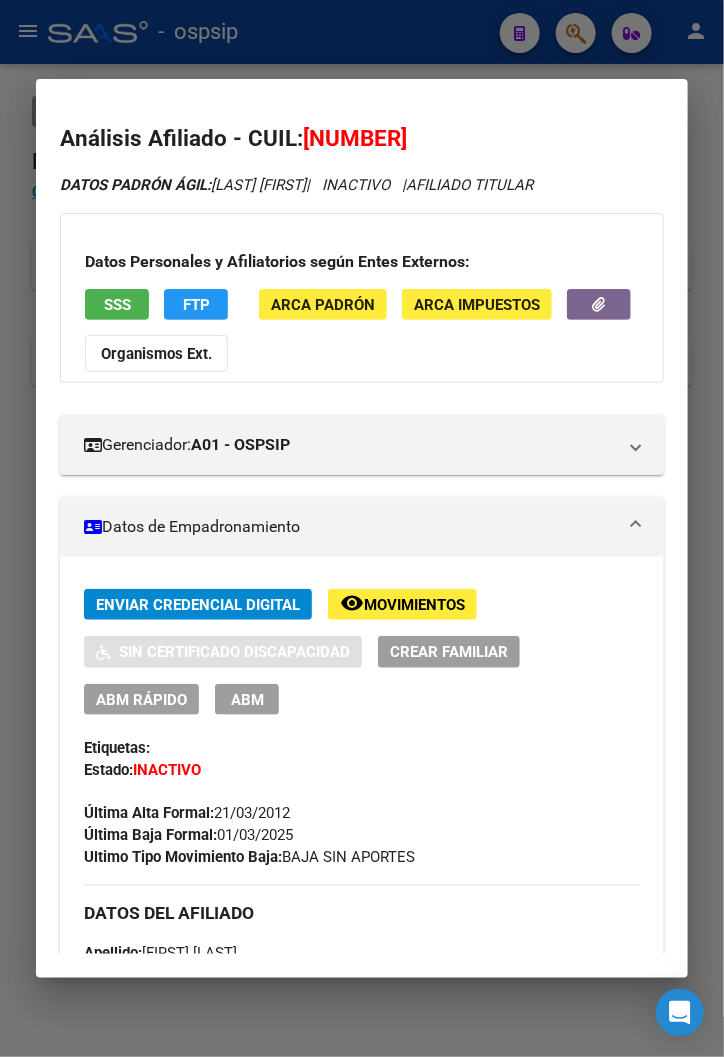 click at bounding box center (362, 528) 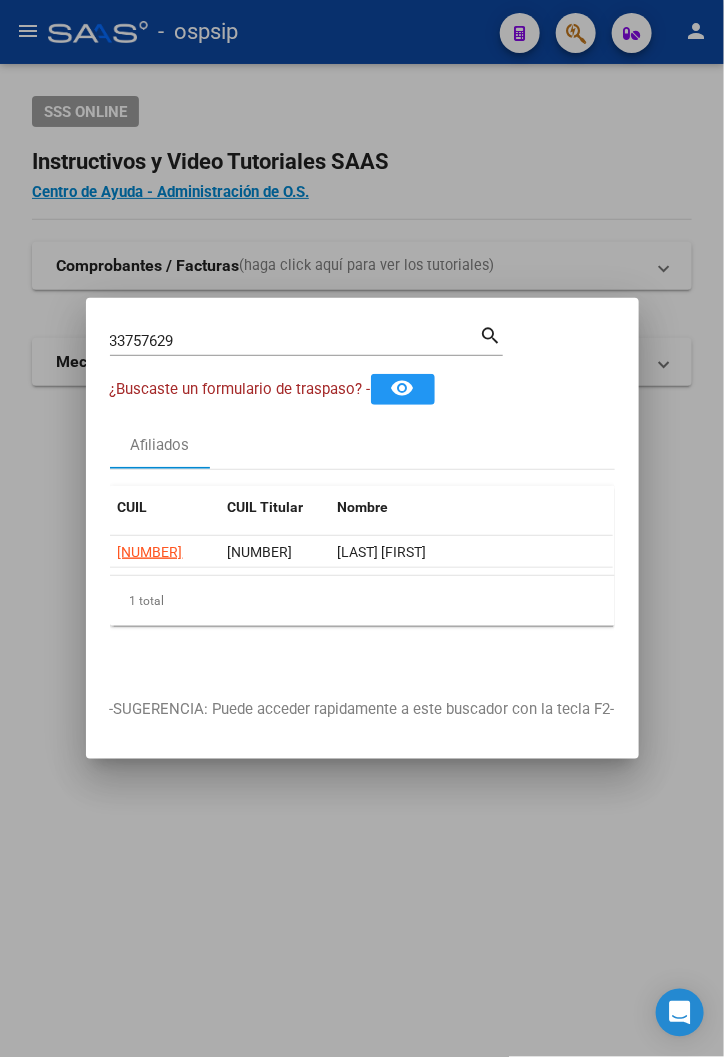 click on "search" at bounding box center [491, 334] 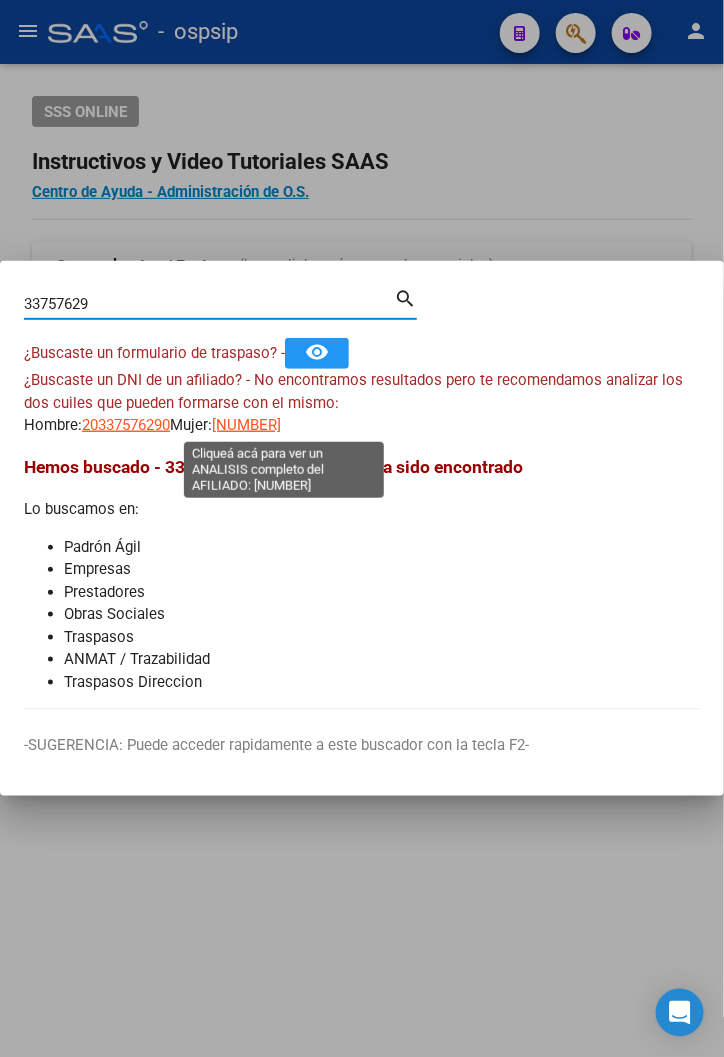 click on "[NUMBER]" at bounding box center [246, 425] 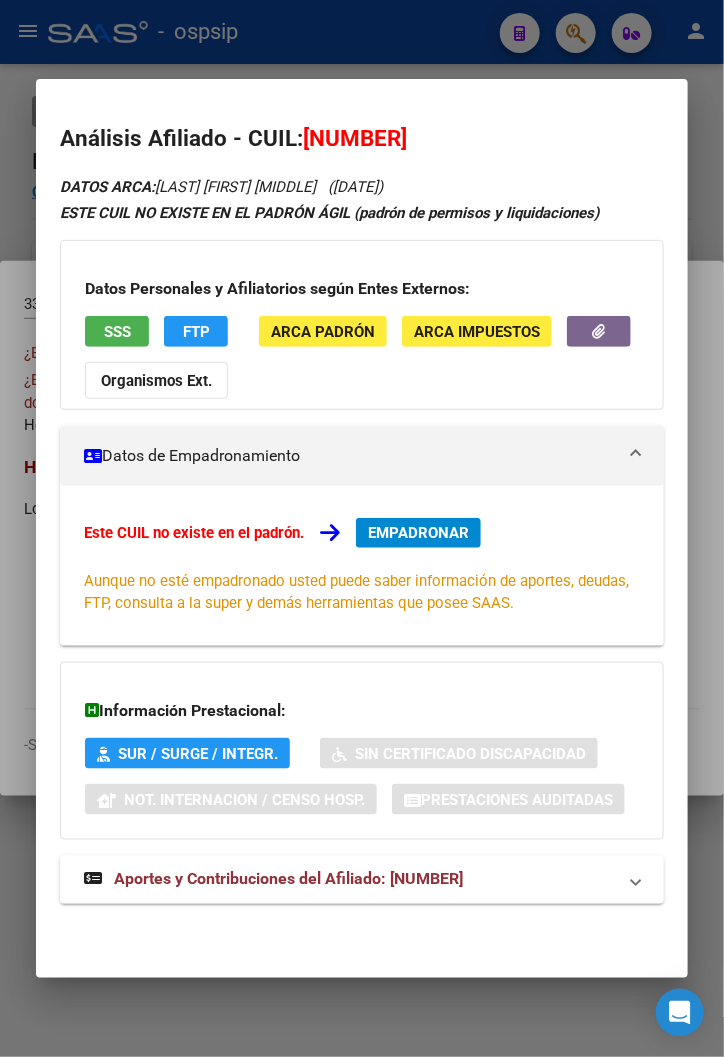 click on "Aportes y Contribuciones del Afiliado: [NUMBER]" at bounding box center (288, 879) 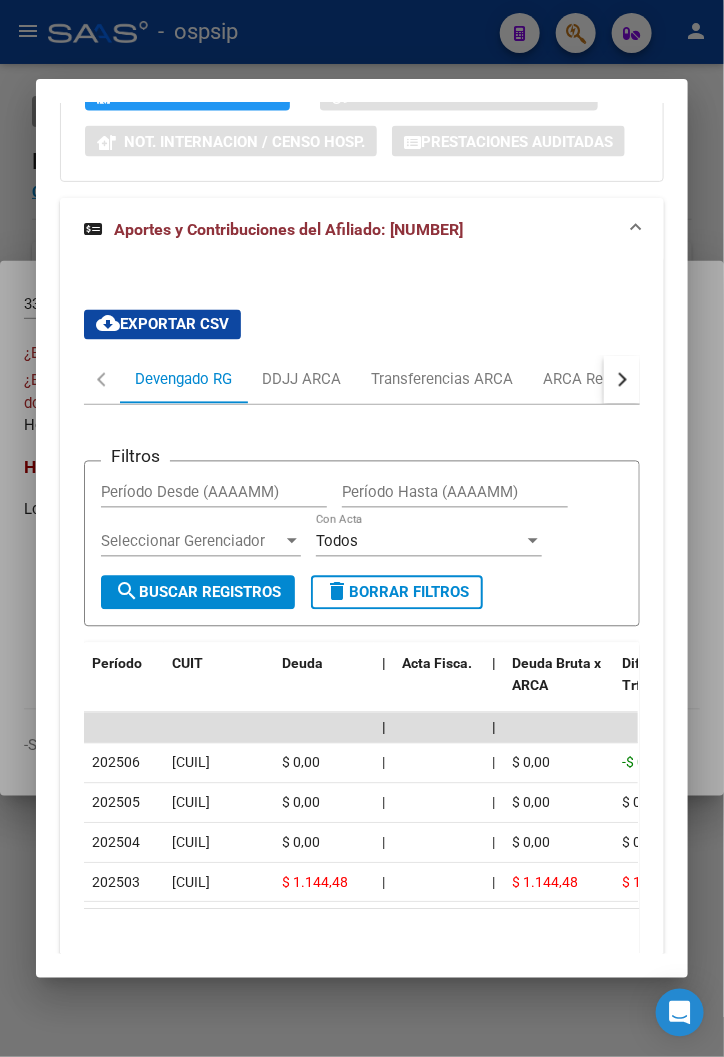 scroll, scrollTop: 777, scrollLeft: 0, axis: vertical 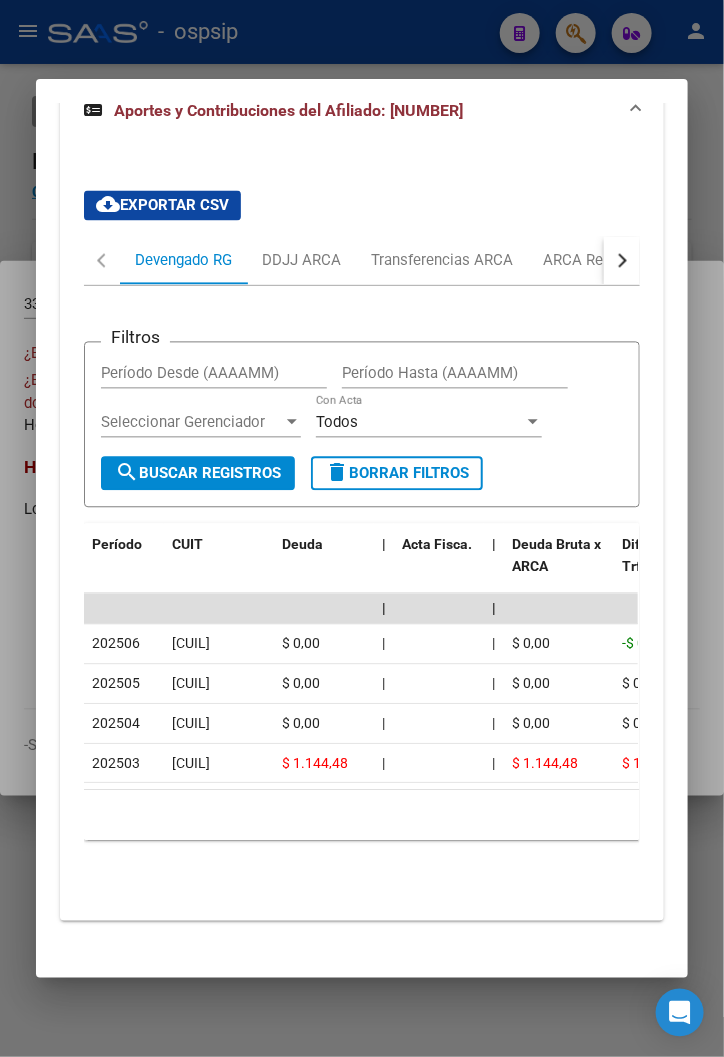 click at bounding box center (622, 261) 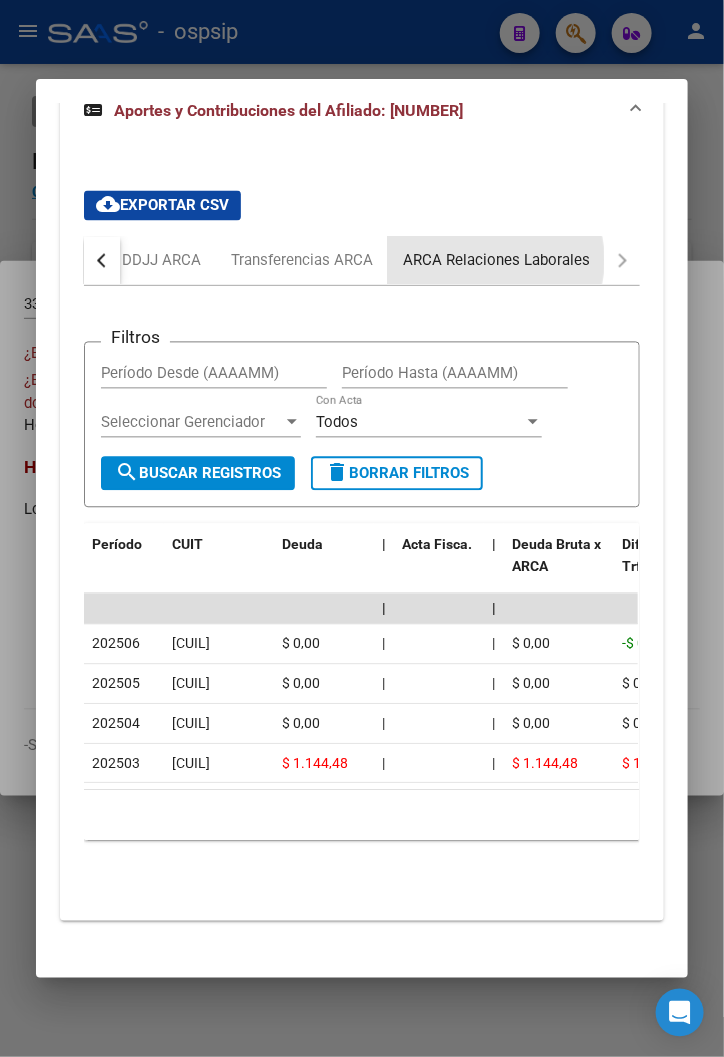 click on "ARCA Relaciones Laborales" at bounding box center (496, 261) 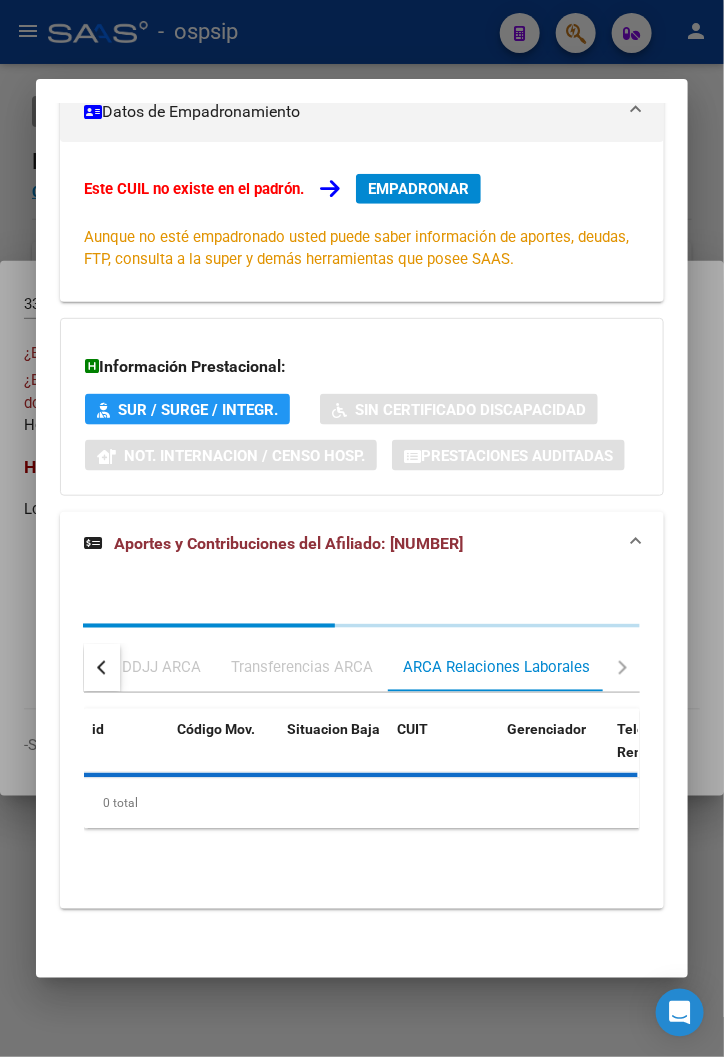 scroll, scrollTop: 488, scrollLeft: 0, axis: vertical 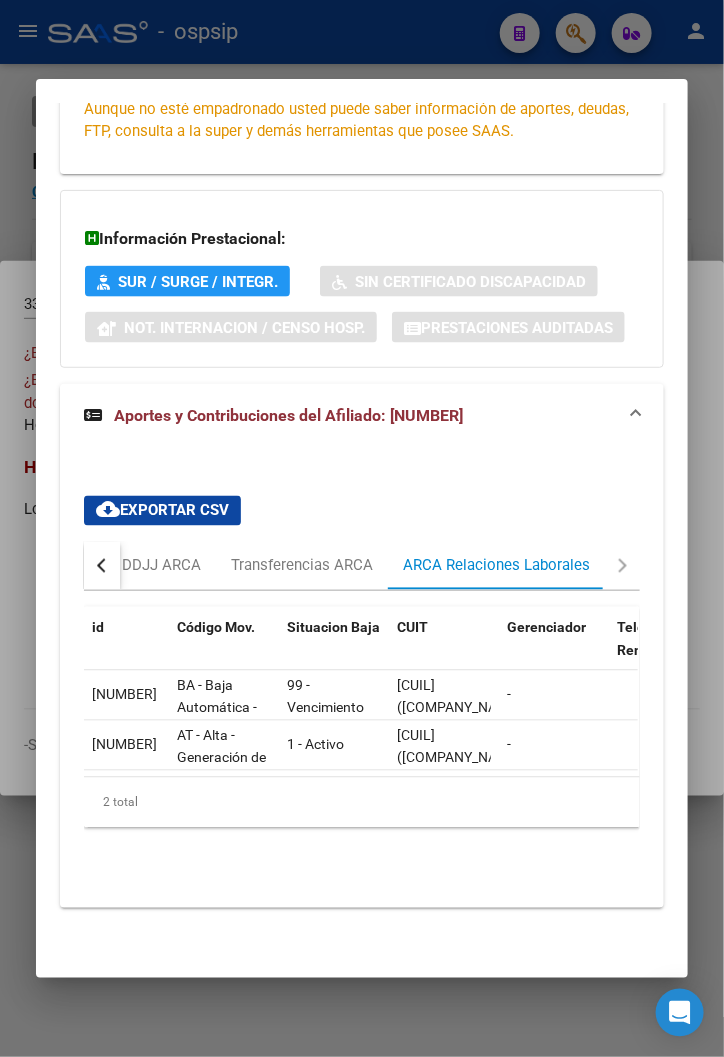 drag, startPoint x: 148, startPoint y: 760, endPoint x: 204, endPoint y: 772, distance: 57.271286 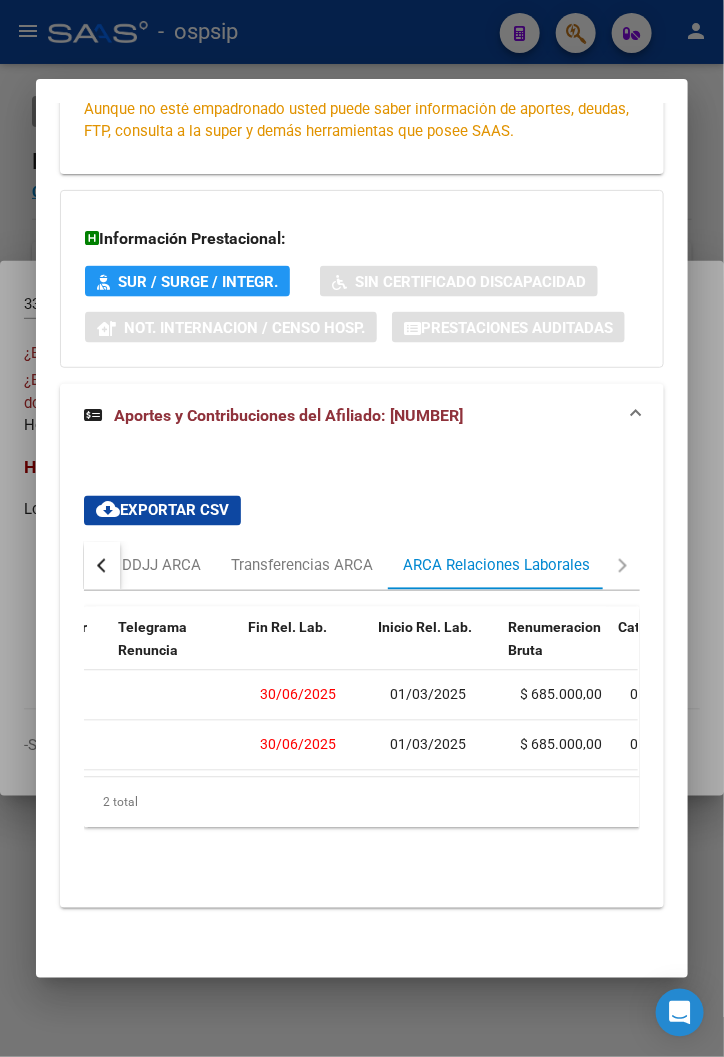 scroll, scrollTop: 0, scrollLeft: 498, axis: horizontal 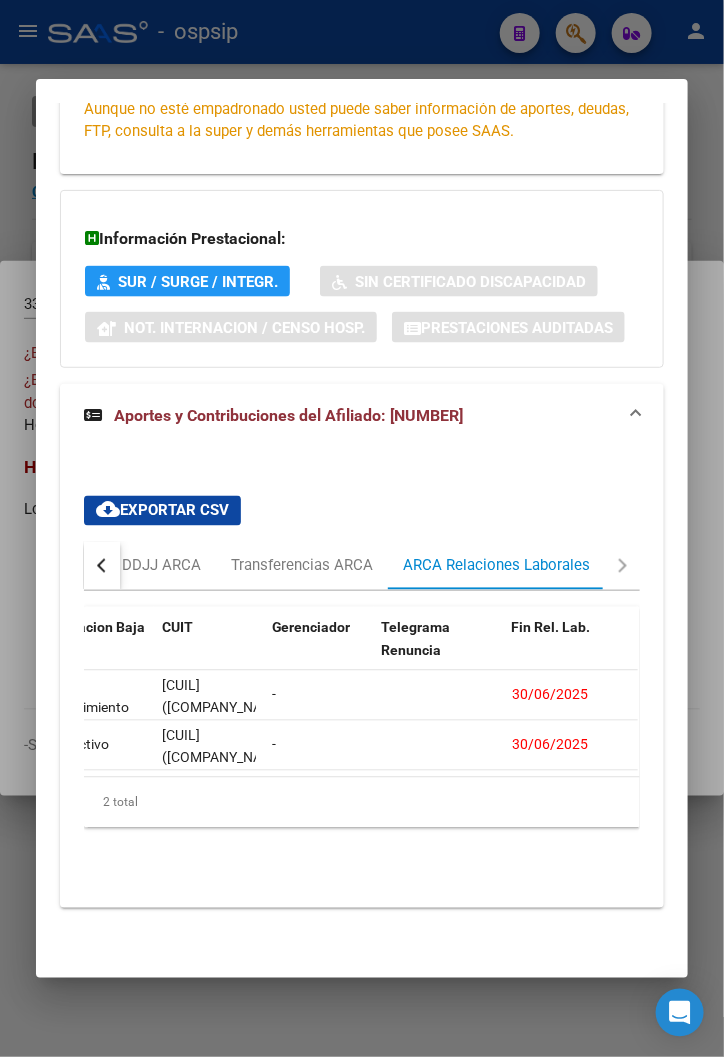 click at bounding box center [362, 528] 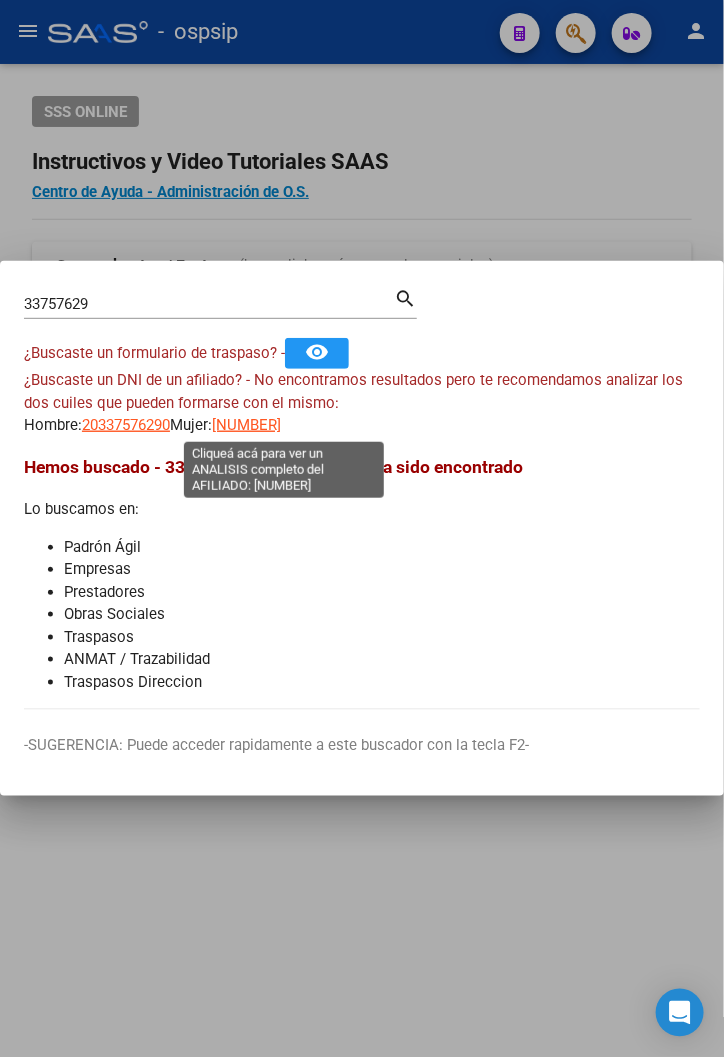 click on "[NUMBER]" at bounding box center [246, 425] 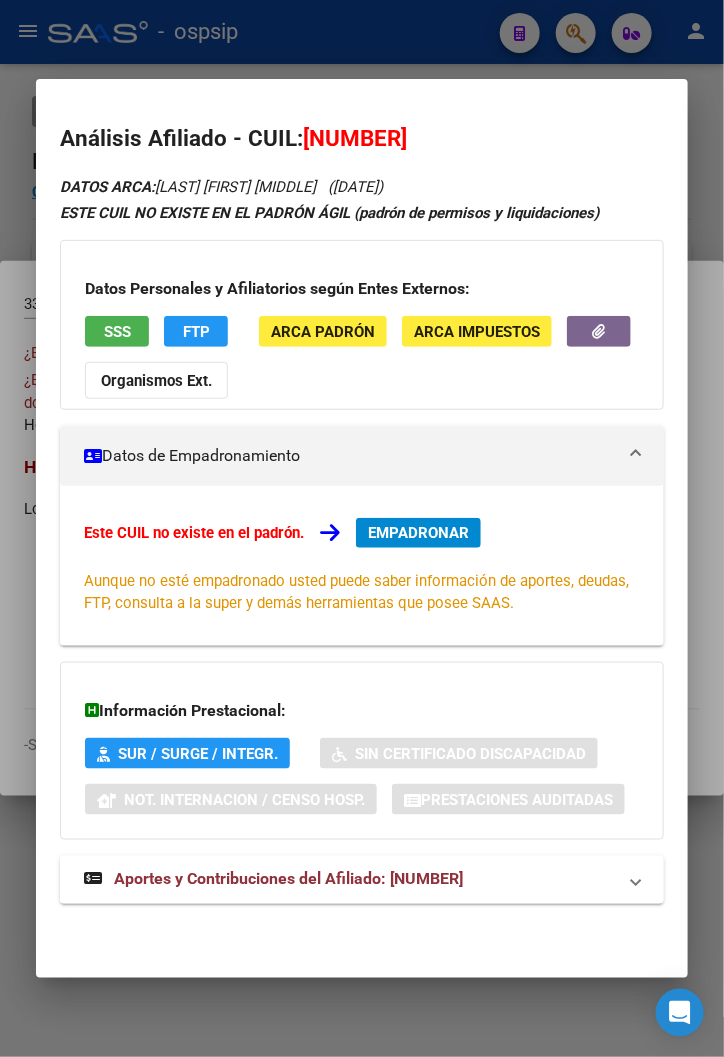 click on "Aportes y Contribuciones del Afiliado: [NUMBER]" at bounding box center (288, 879) 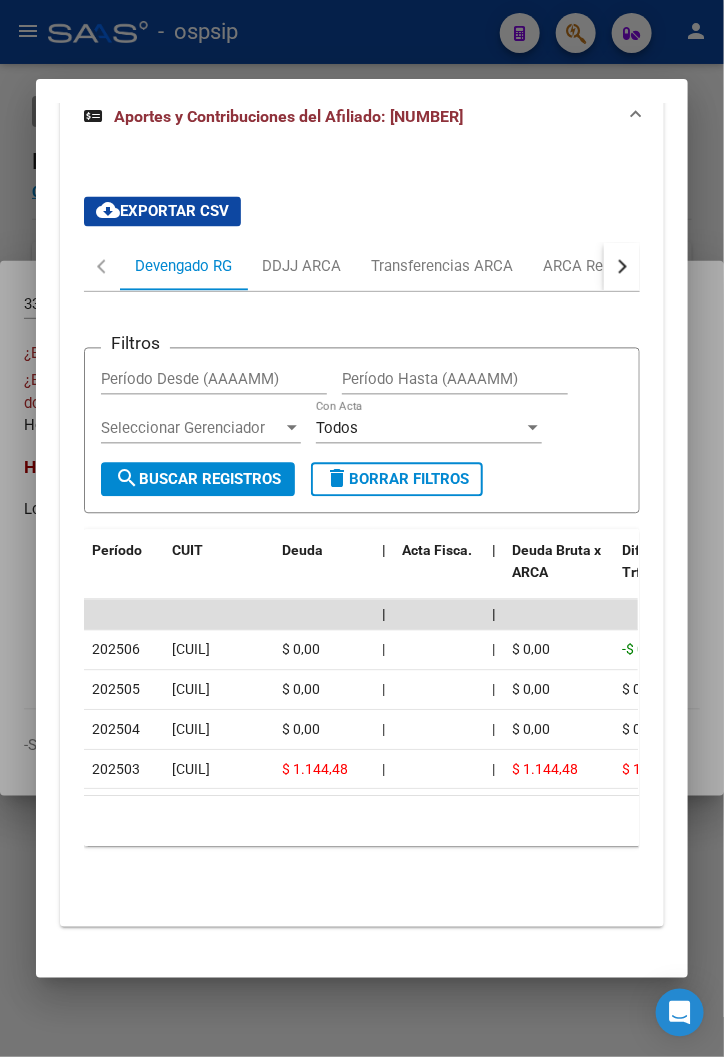 scroll, scrollTop: 808, scrollLeft: 0, axis: vertical 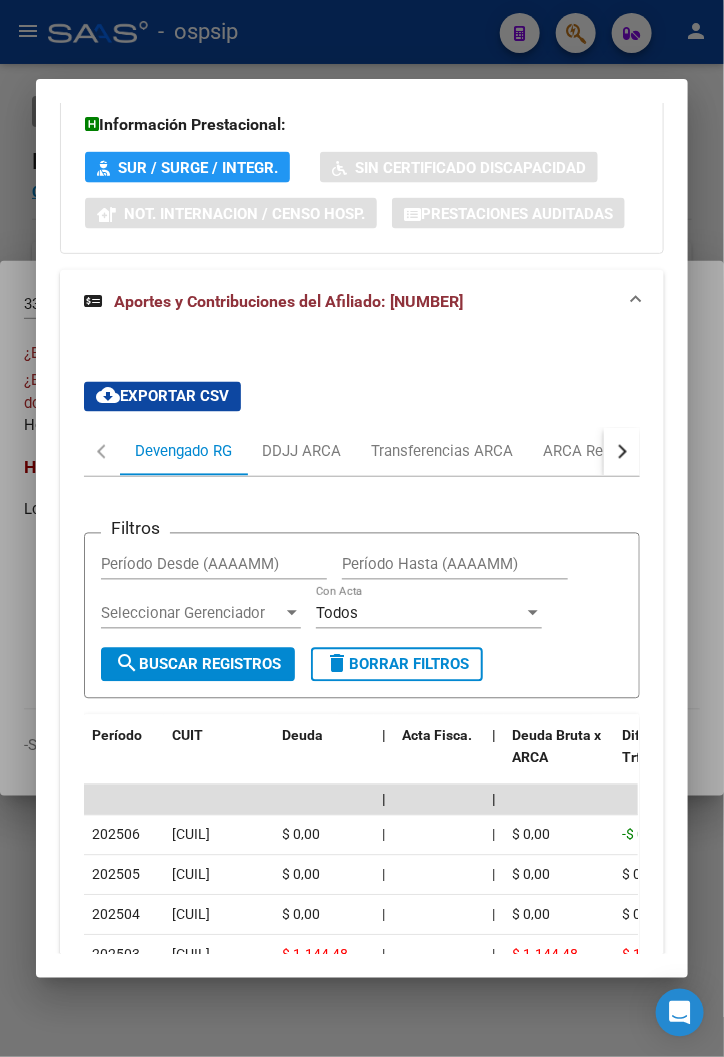click at bounding box center [622, 452] 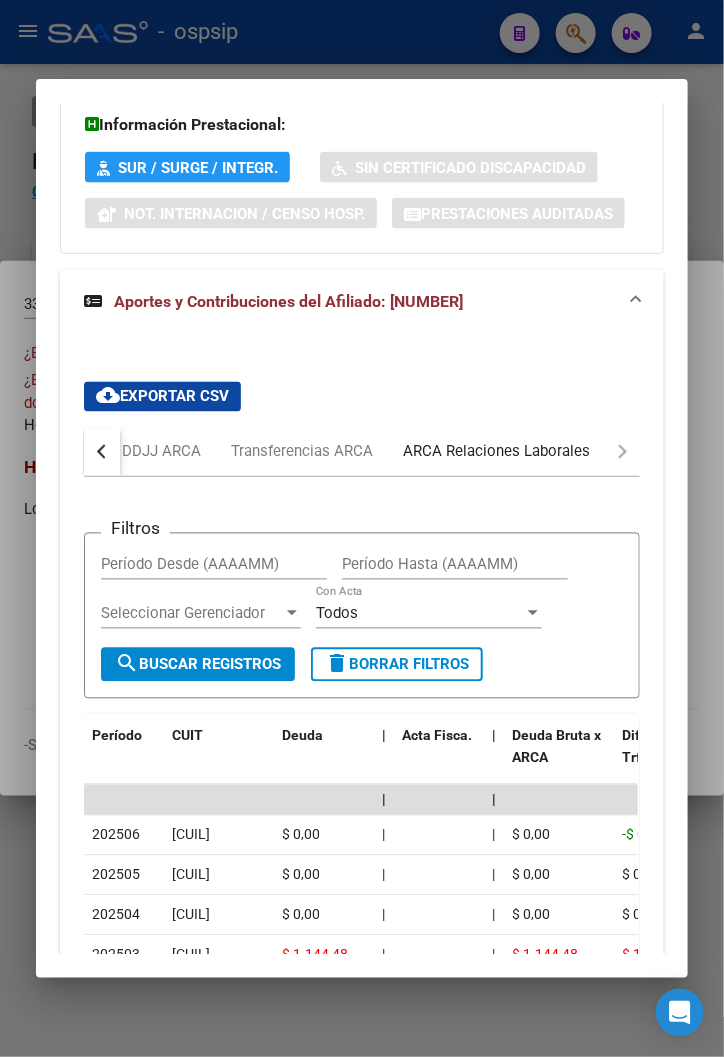 click on "ARCA Relaciones Laborales" at bounding box center (496, 452) 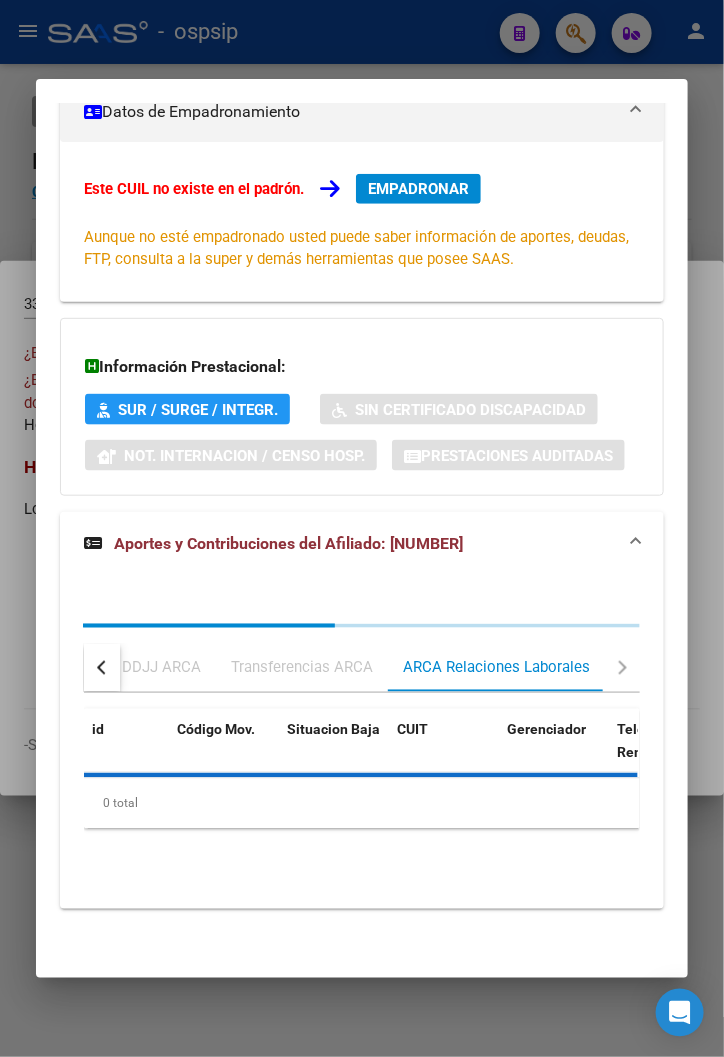 scroll, scrollTop: 488, scrollLeft: 0, axis: vertical 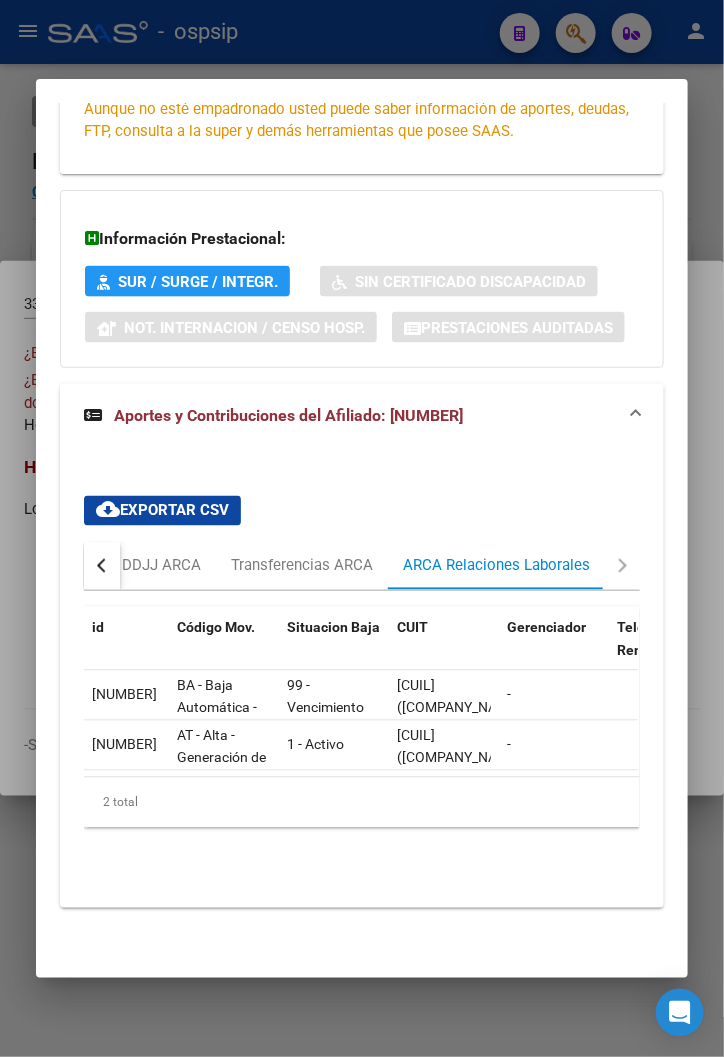 click at bounding box center (362, 528) 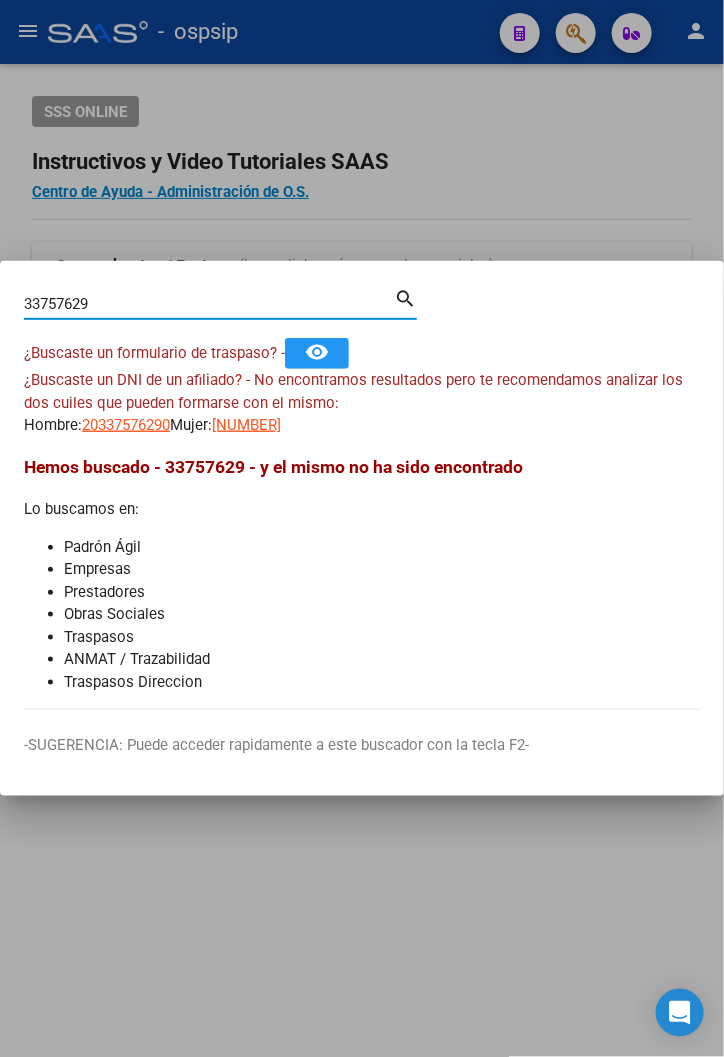 click on "33757629" at bounding box center (209, 304) 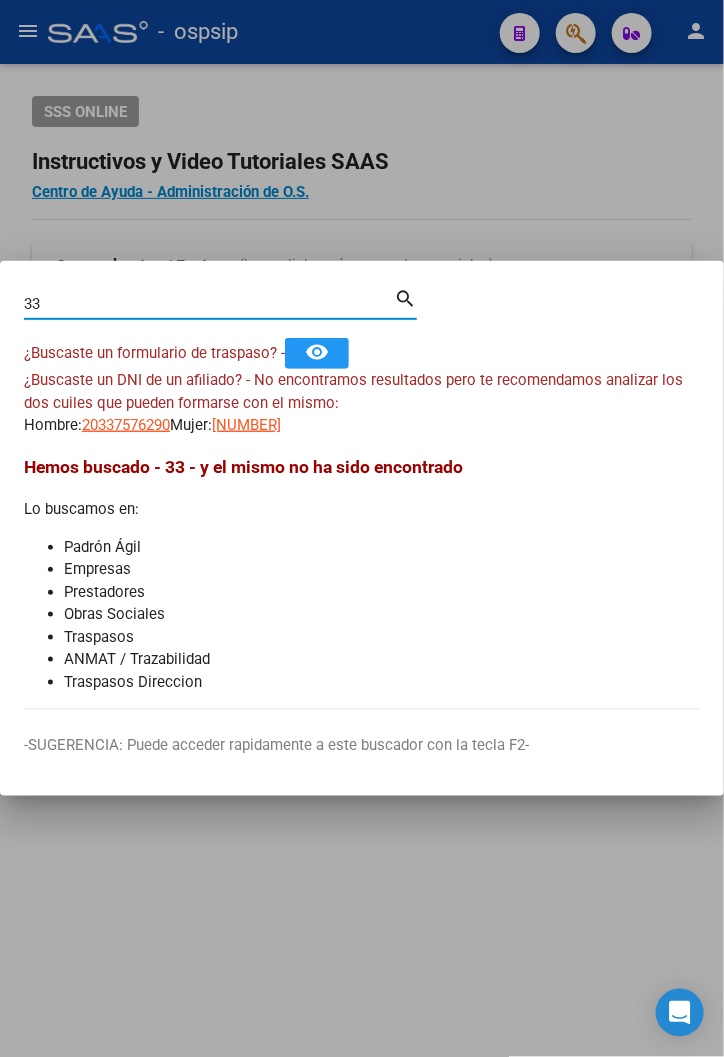 type on "3" 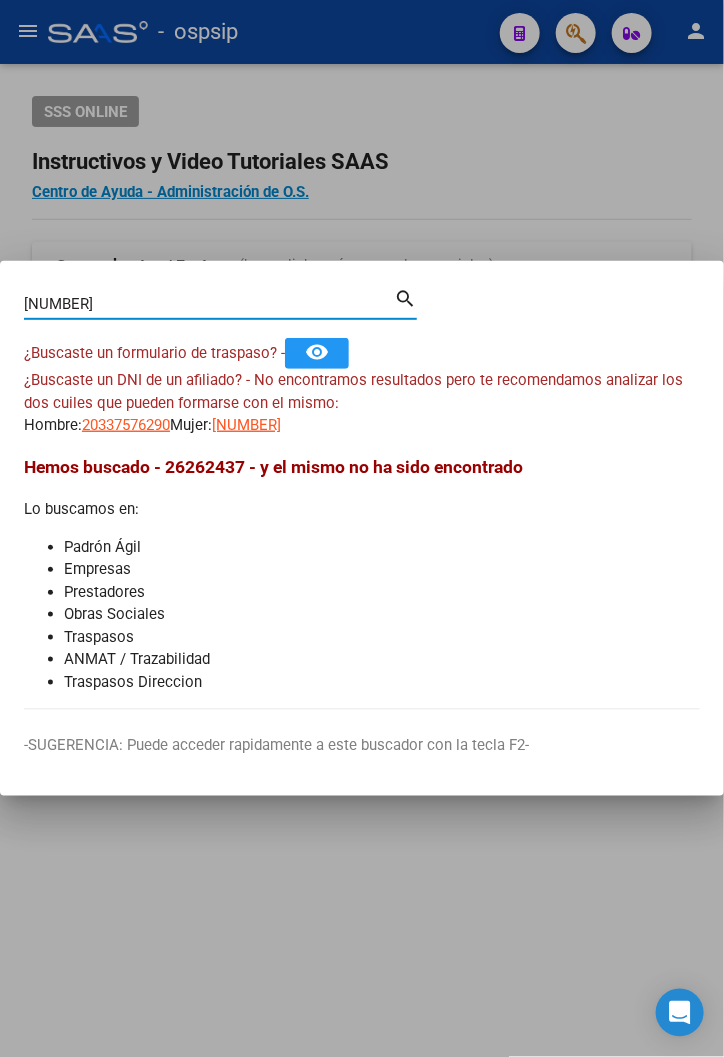 type on "[NUMBER]" 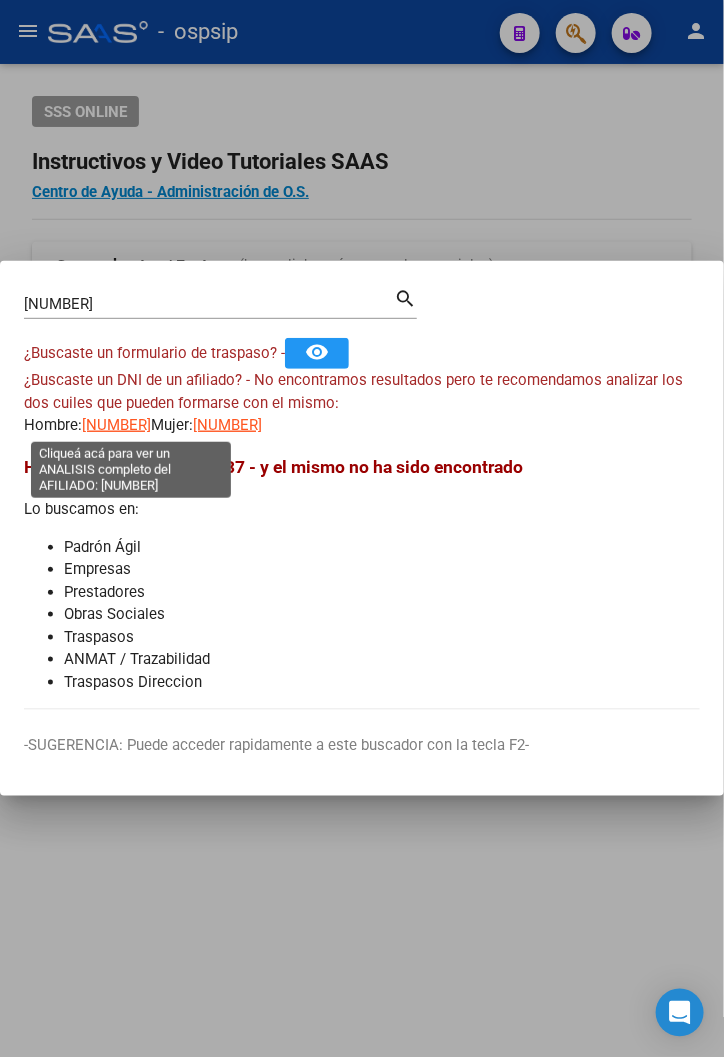 click on "[NUMBER]" at bounding box center (116, 425) 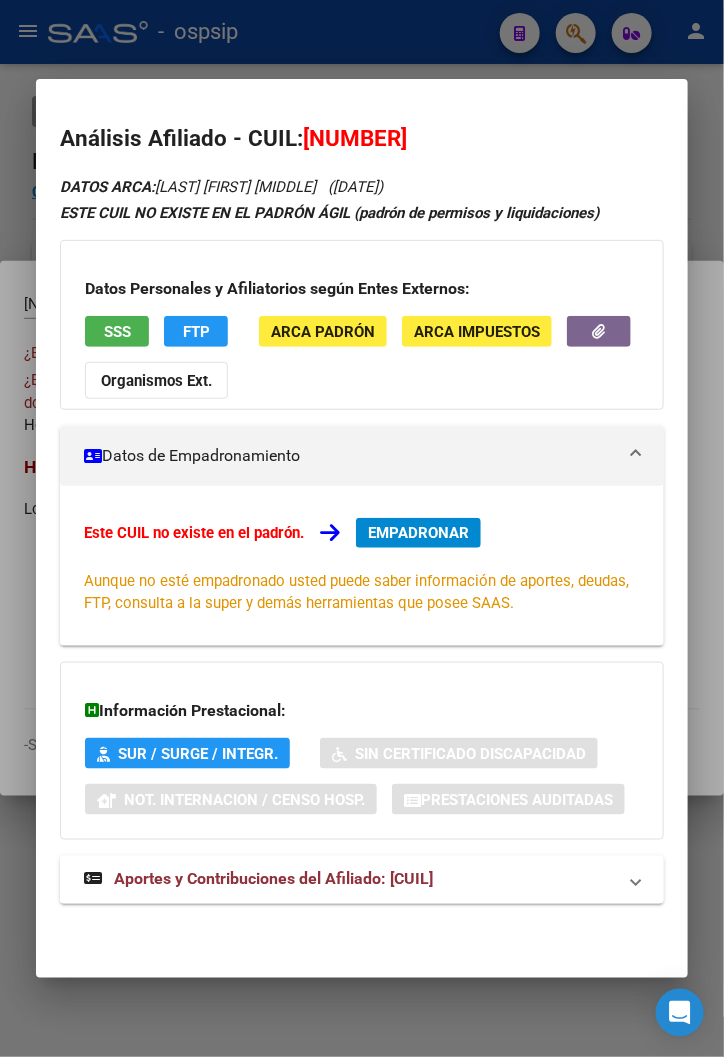 click on "Aportes y Contribuciones del Afiliado: [CUIL]" at bounding box center [273, 879] 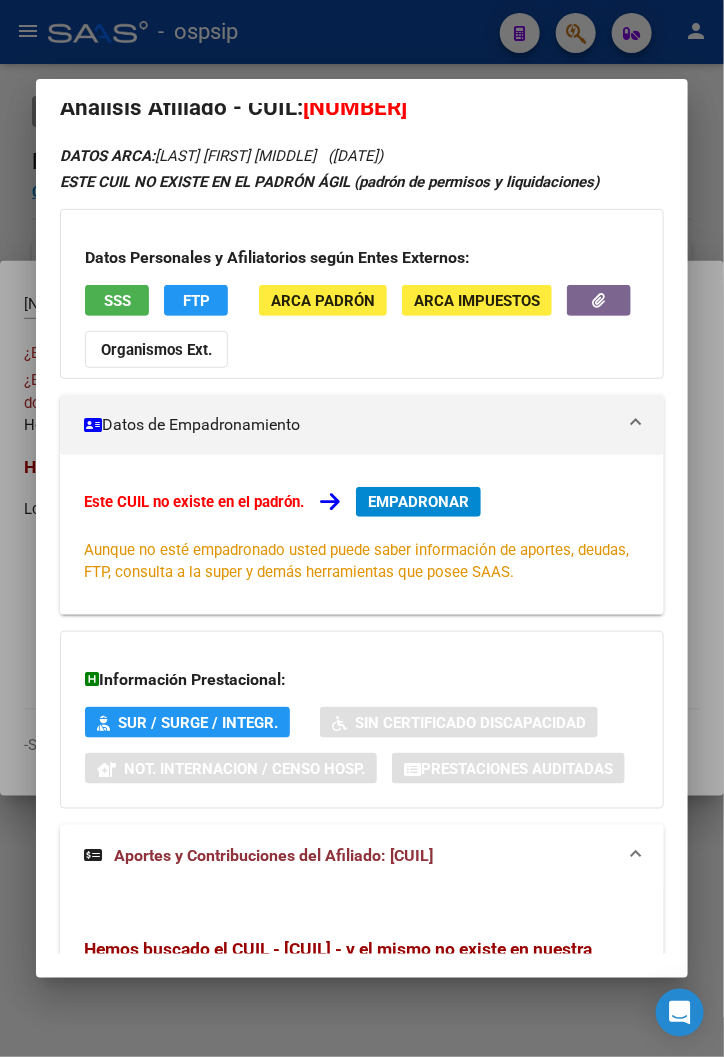 scroll, scrollTop: 0, scrollLeft: 0, axis: both 